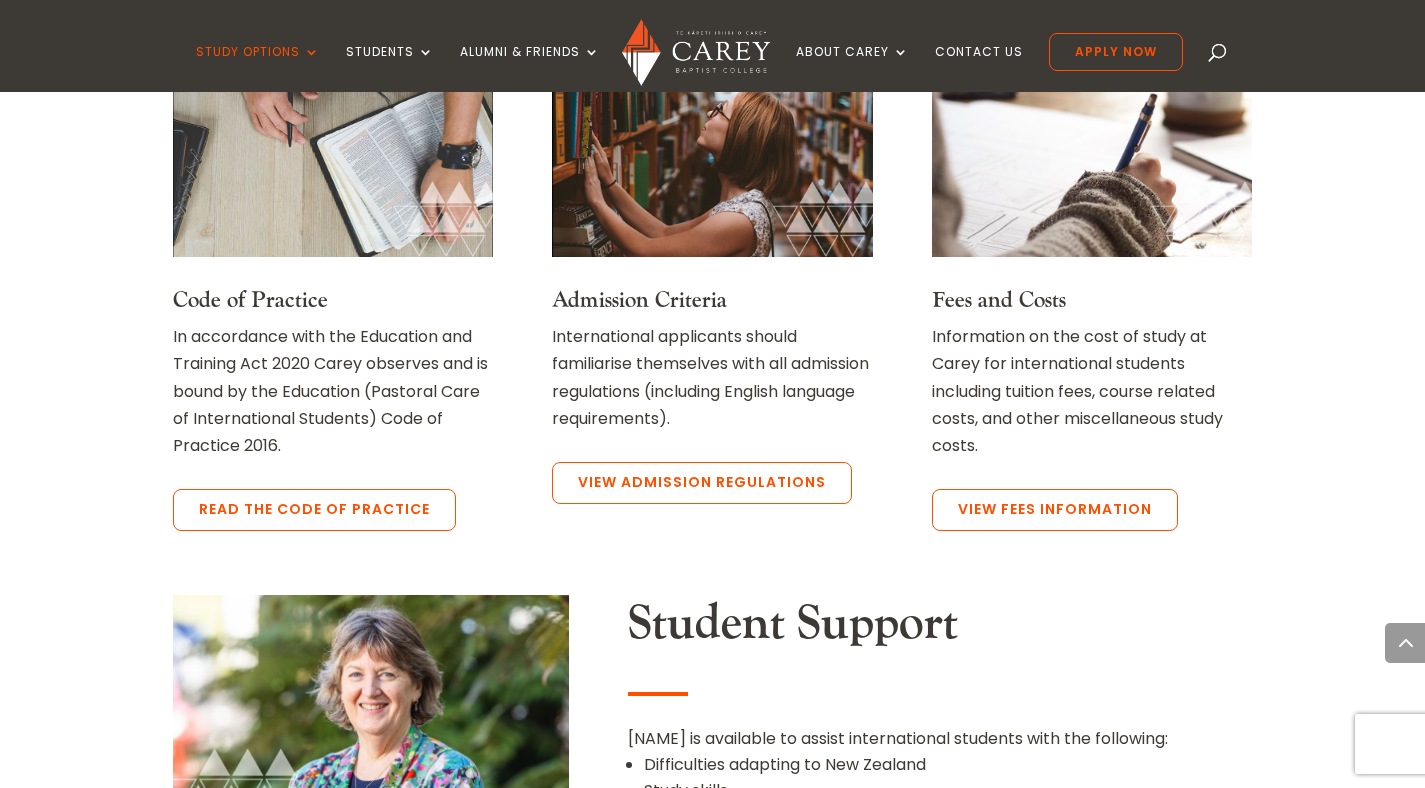 scroll, scrollTop: 1720, scrollLeft: 0, axis: vertical 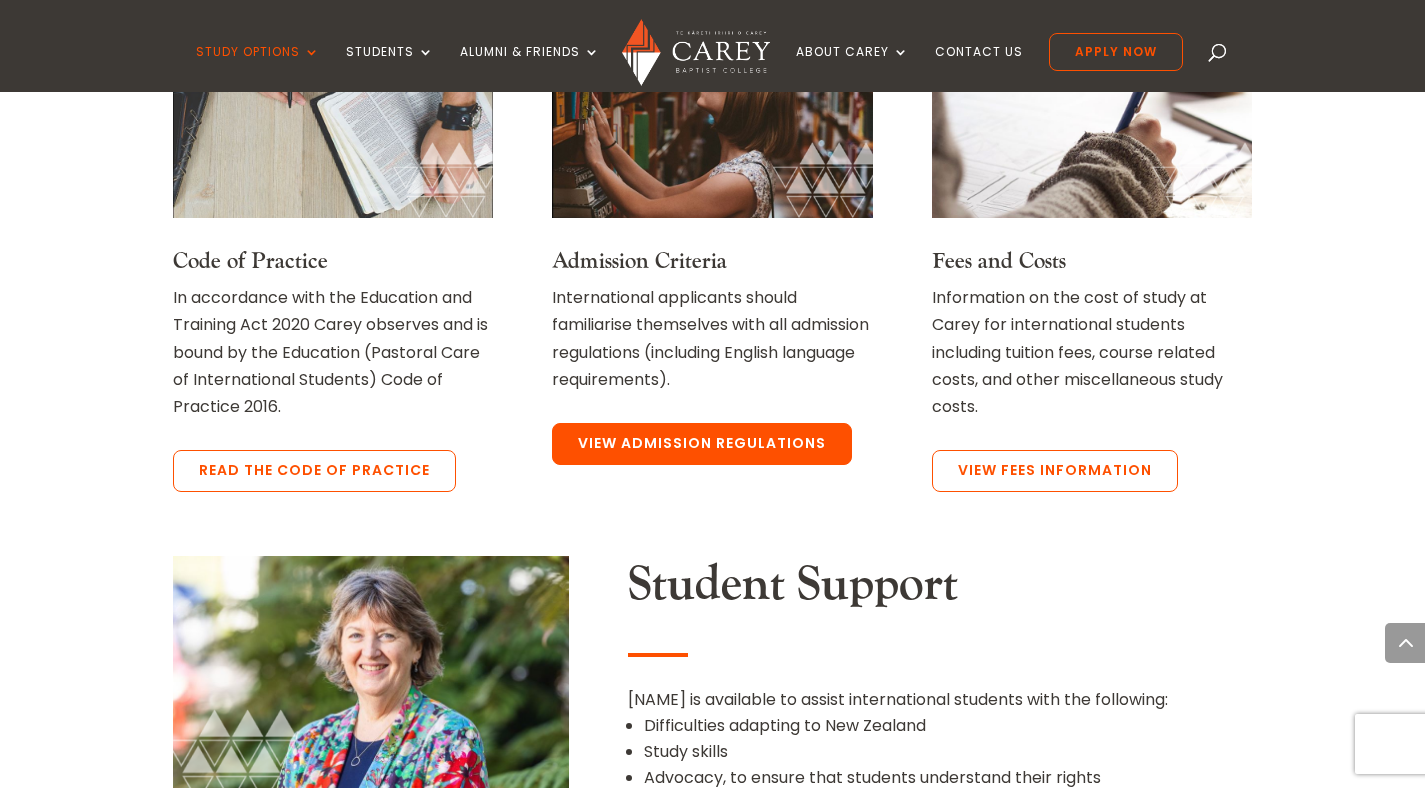 click on "View Admission Regulations" at bounding box center [702, 444] 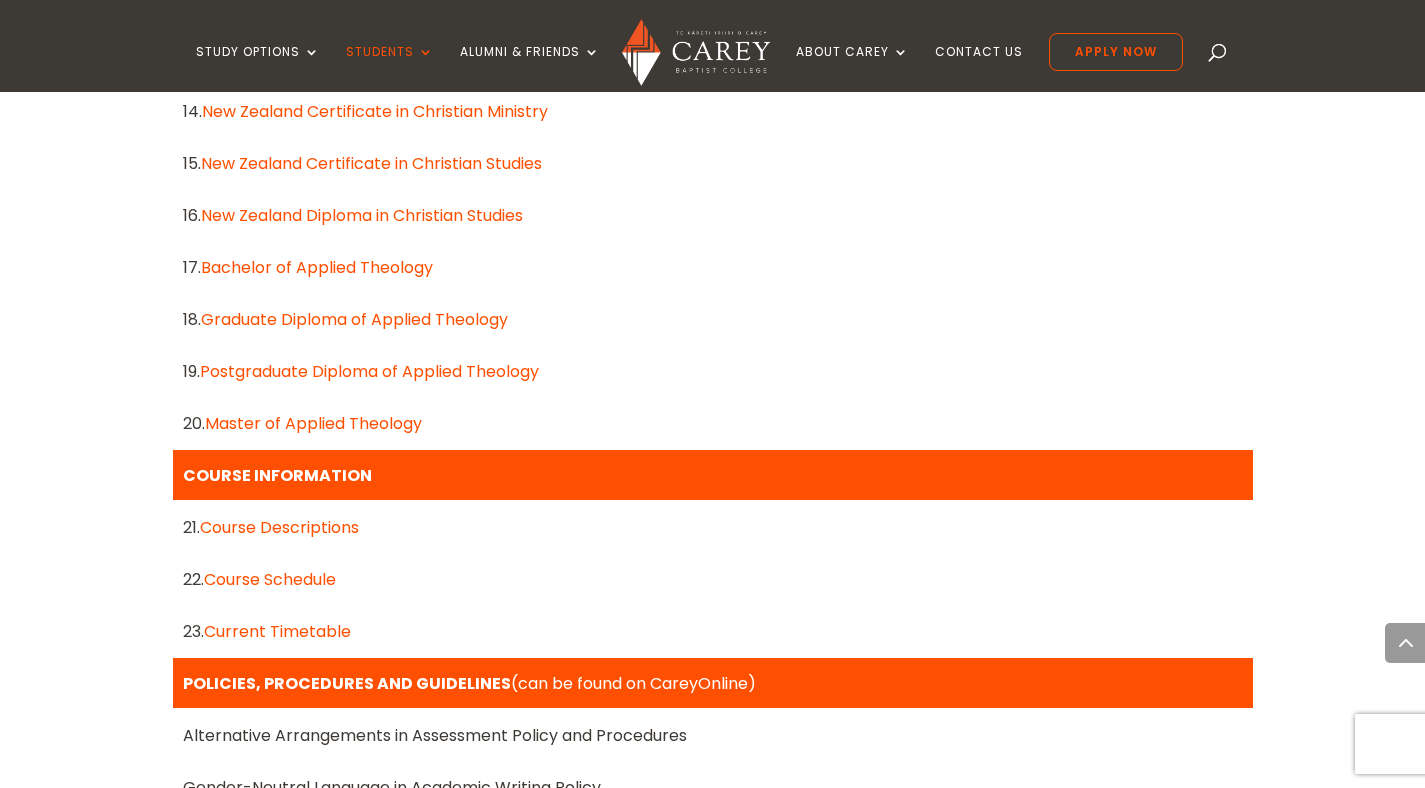 scroll, scrollTop: 1840, scrollLeft: 0, axis: vertical 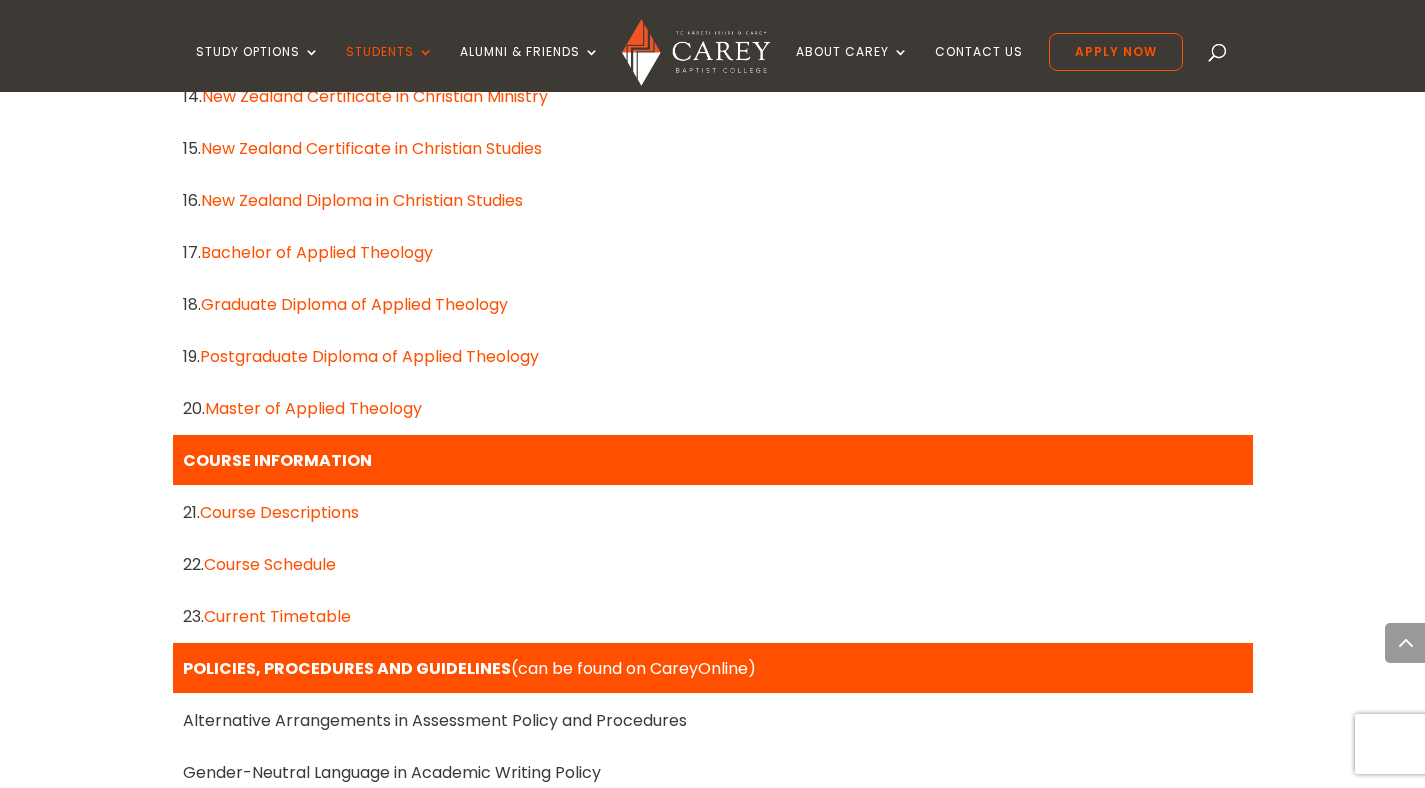 click on "Graduate Diploma of Applied Theology" at bounding box center (354, 304) 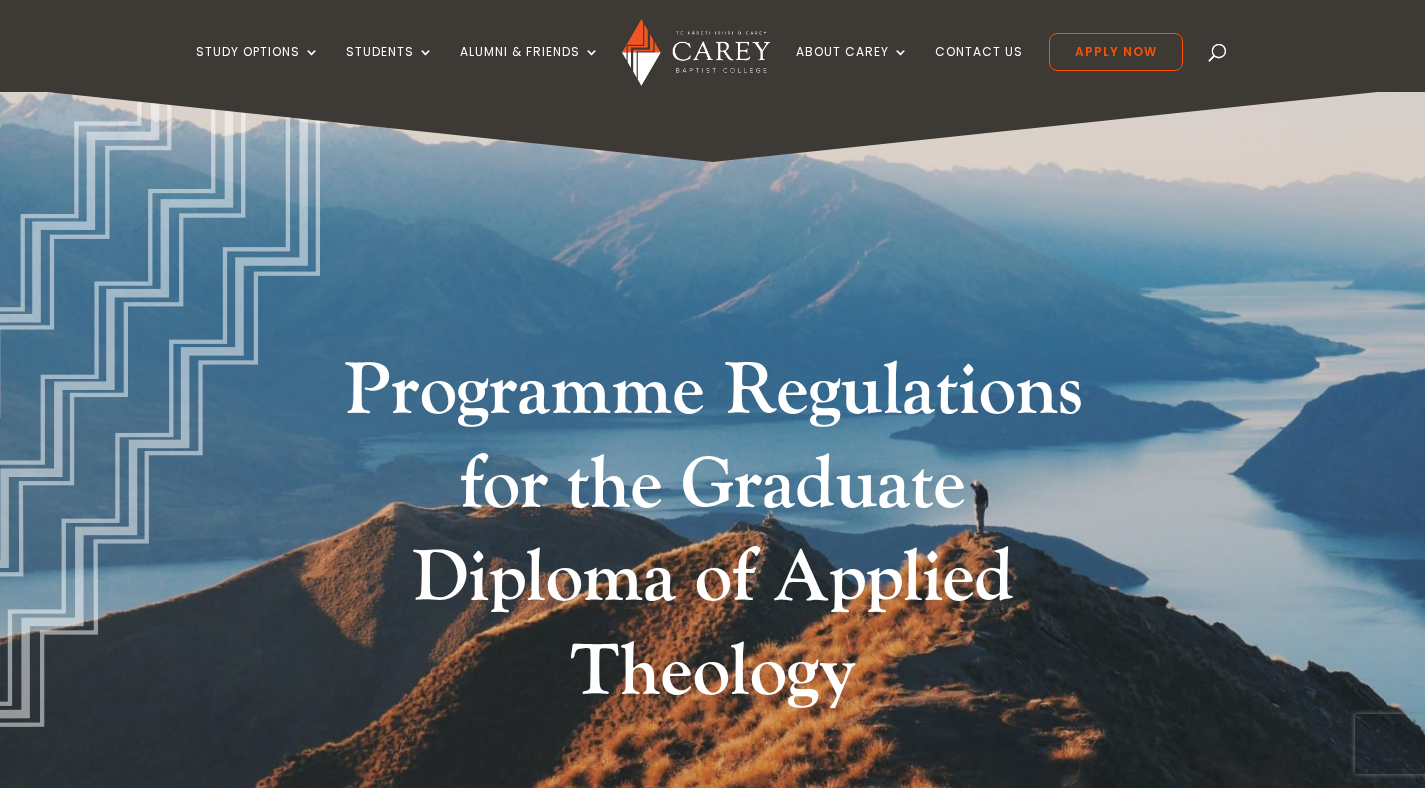 scroll, scrollTop: 0, scrollLeft: 0, axis: both 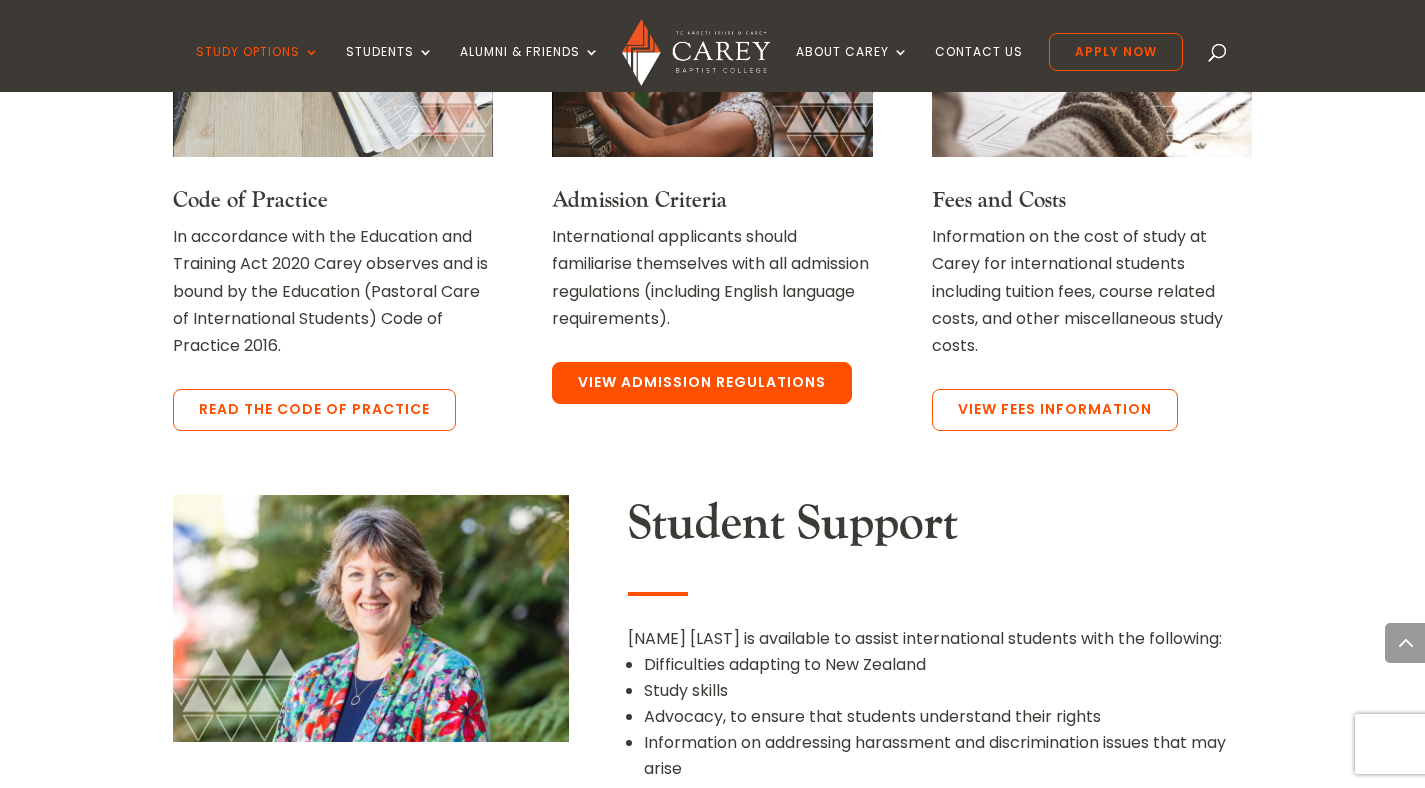 click on "View Admission Regulations" at bounding box center (702, 383) 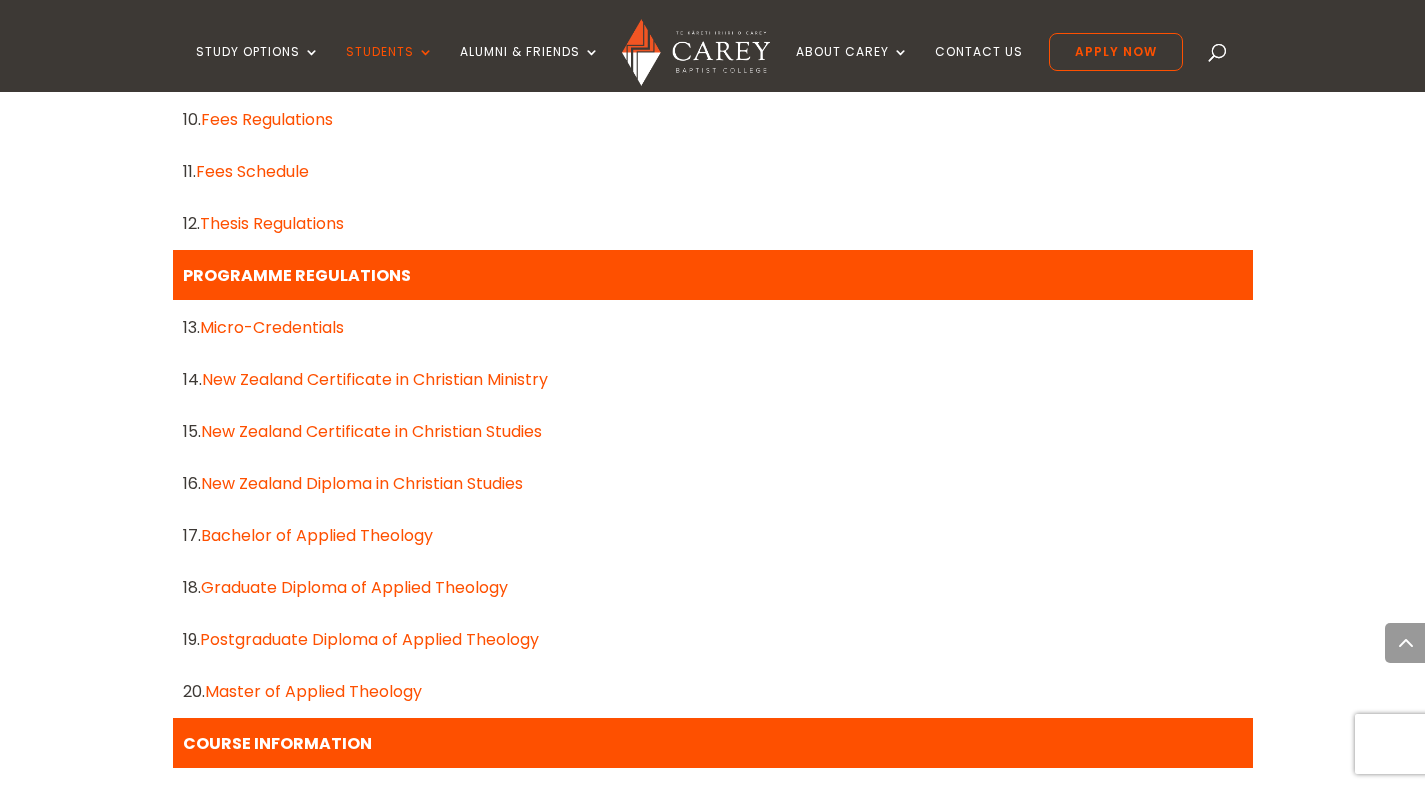 scroll, scrollTop: 1753, scrollLeft: 0, axis: vertical 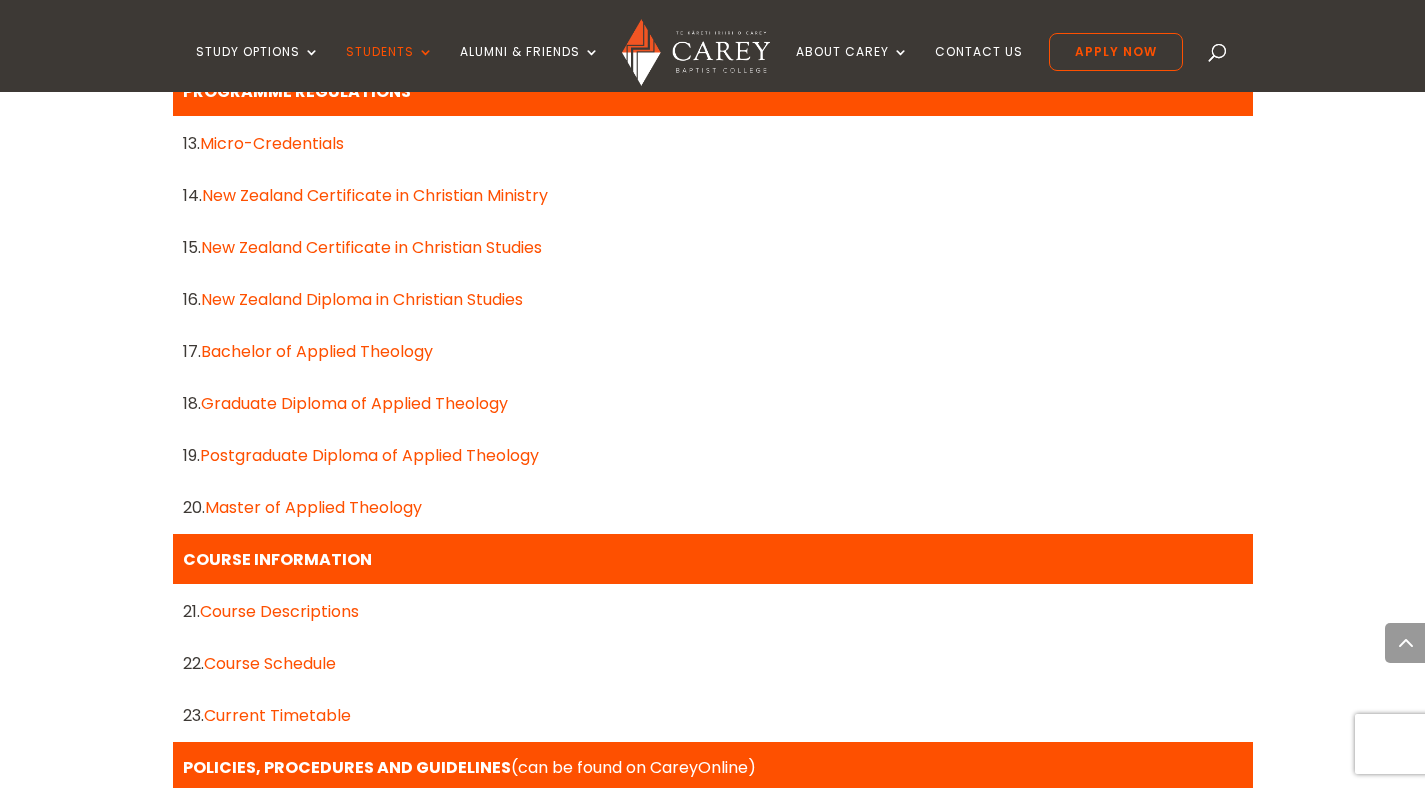 click on "Graduate Diploma of Applied Theology" at bounding box center (354, 403) 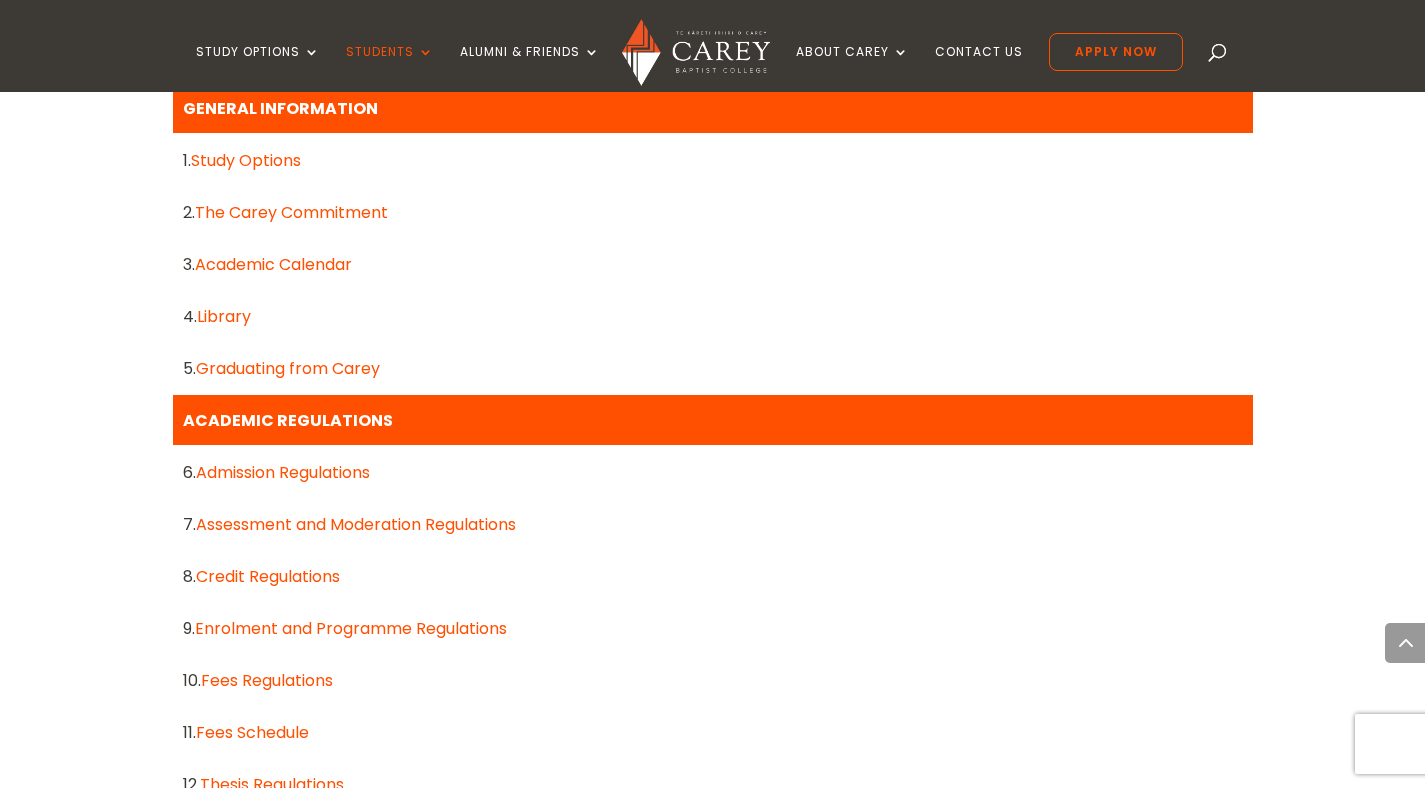 scroll, scrollTop: 985, scrollLeft: 0, axis: vertical 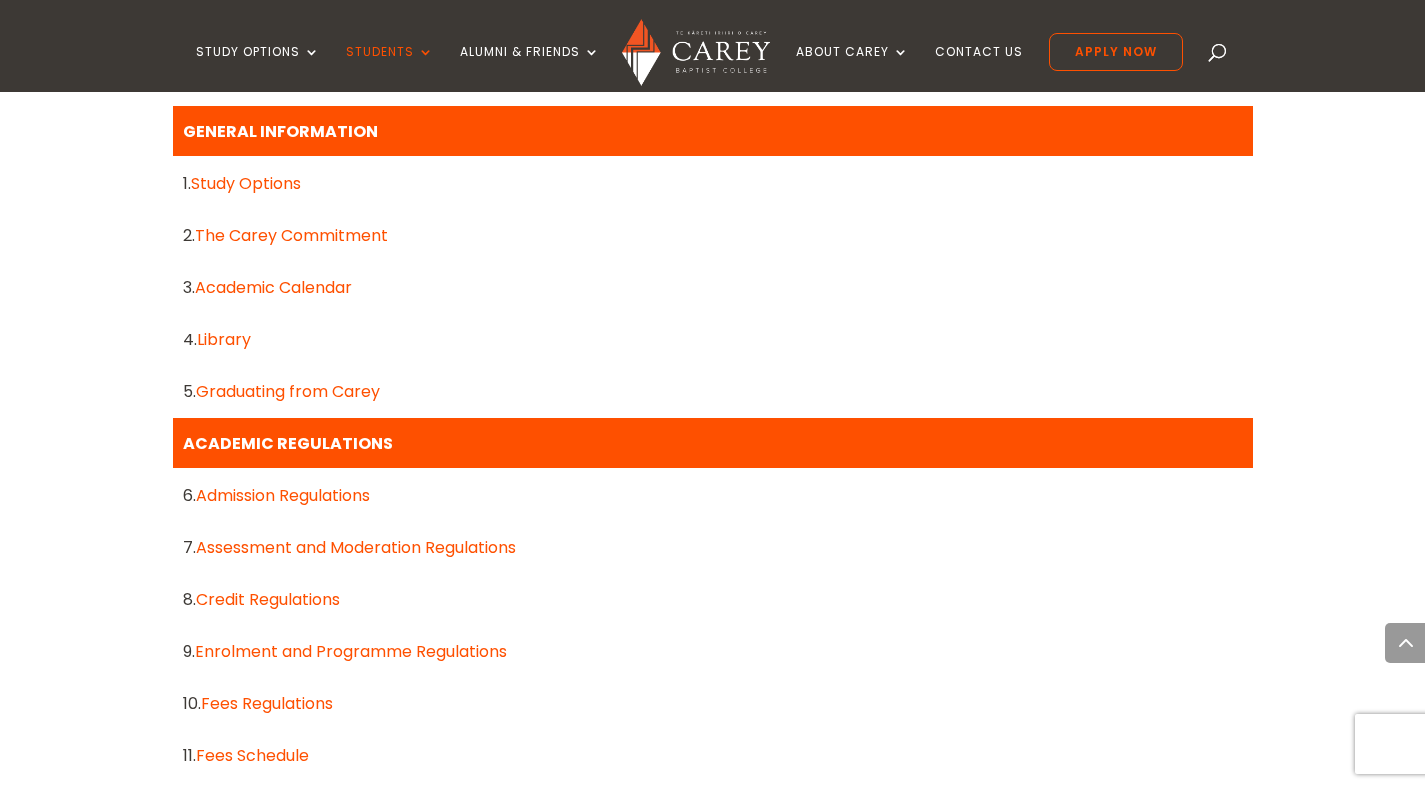 click on "Assessment and Moderation Regulations" at bounding box center (356, 547) 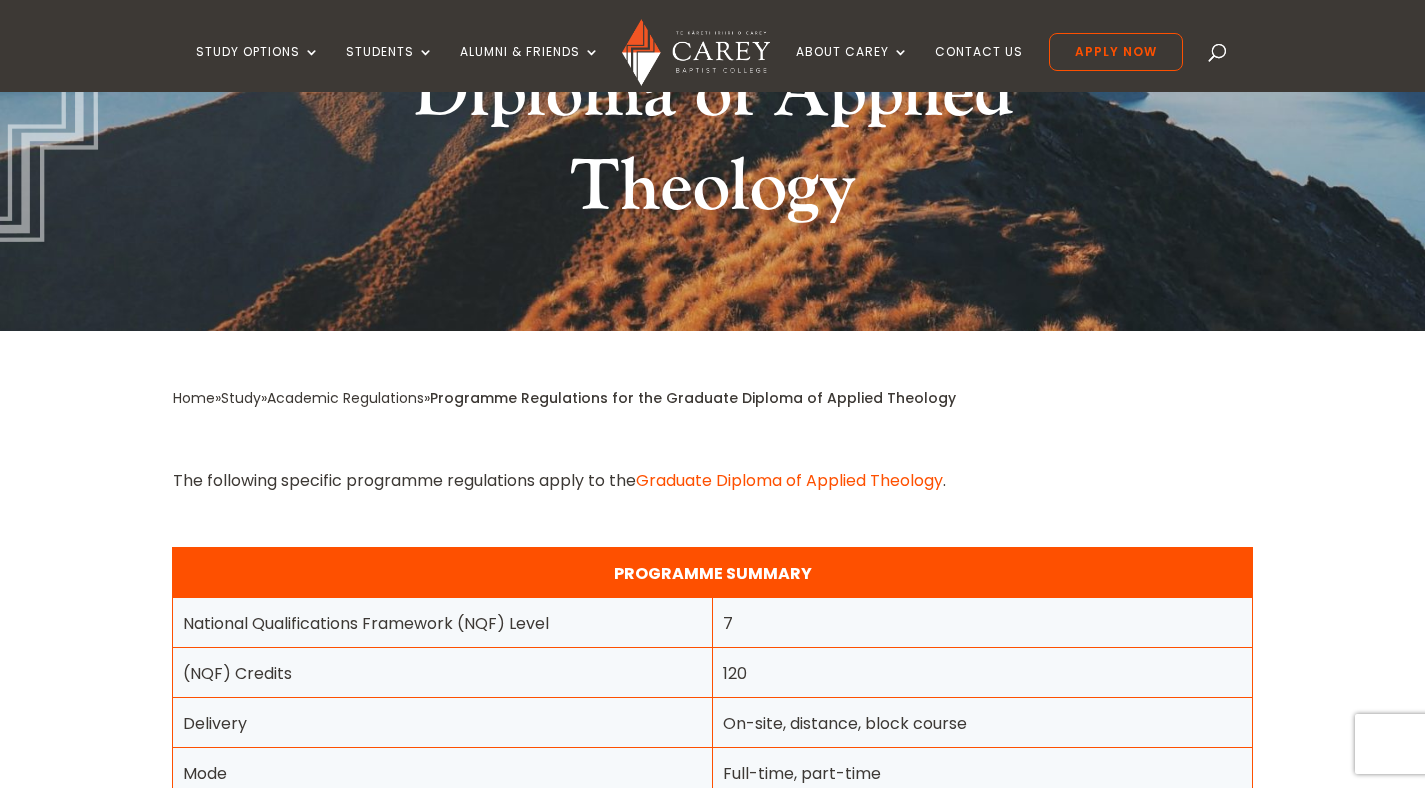 scroll, scrollTop: 0, scrollLeft: 0, axis: both 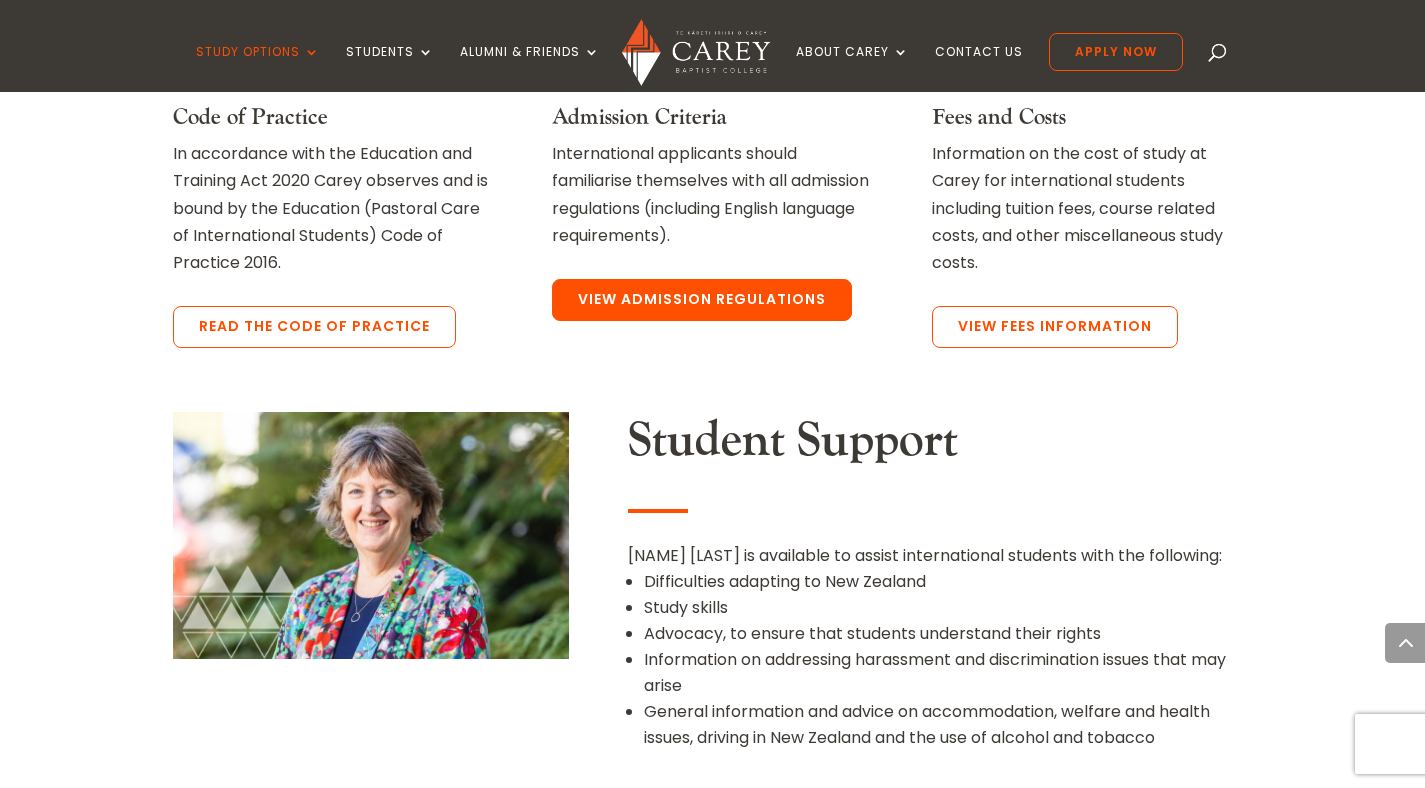 click on "View Admission Regulations" at bounding box center [702, 300] 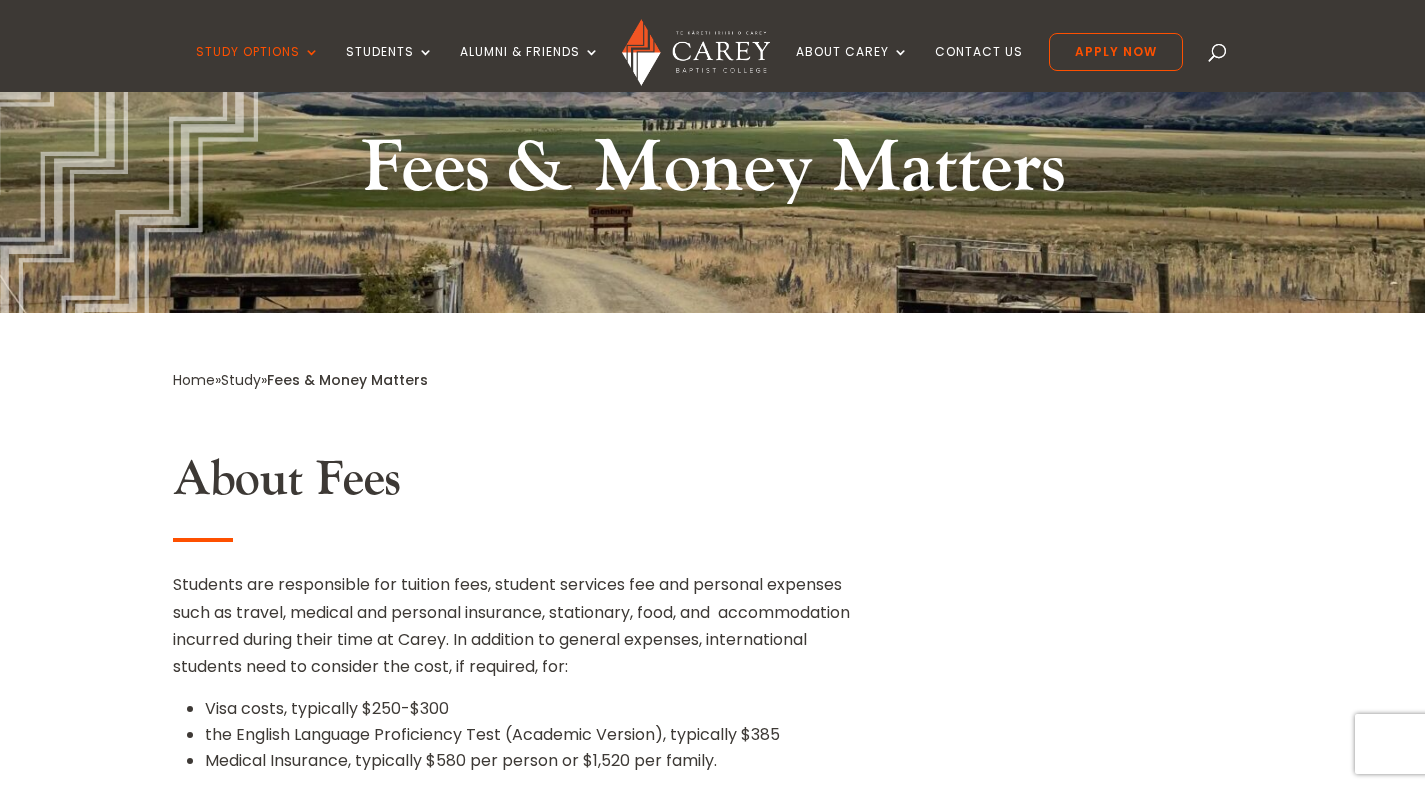 scroll, scrollTop: 0, scrollLeft: 0, axis: both 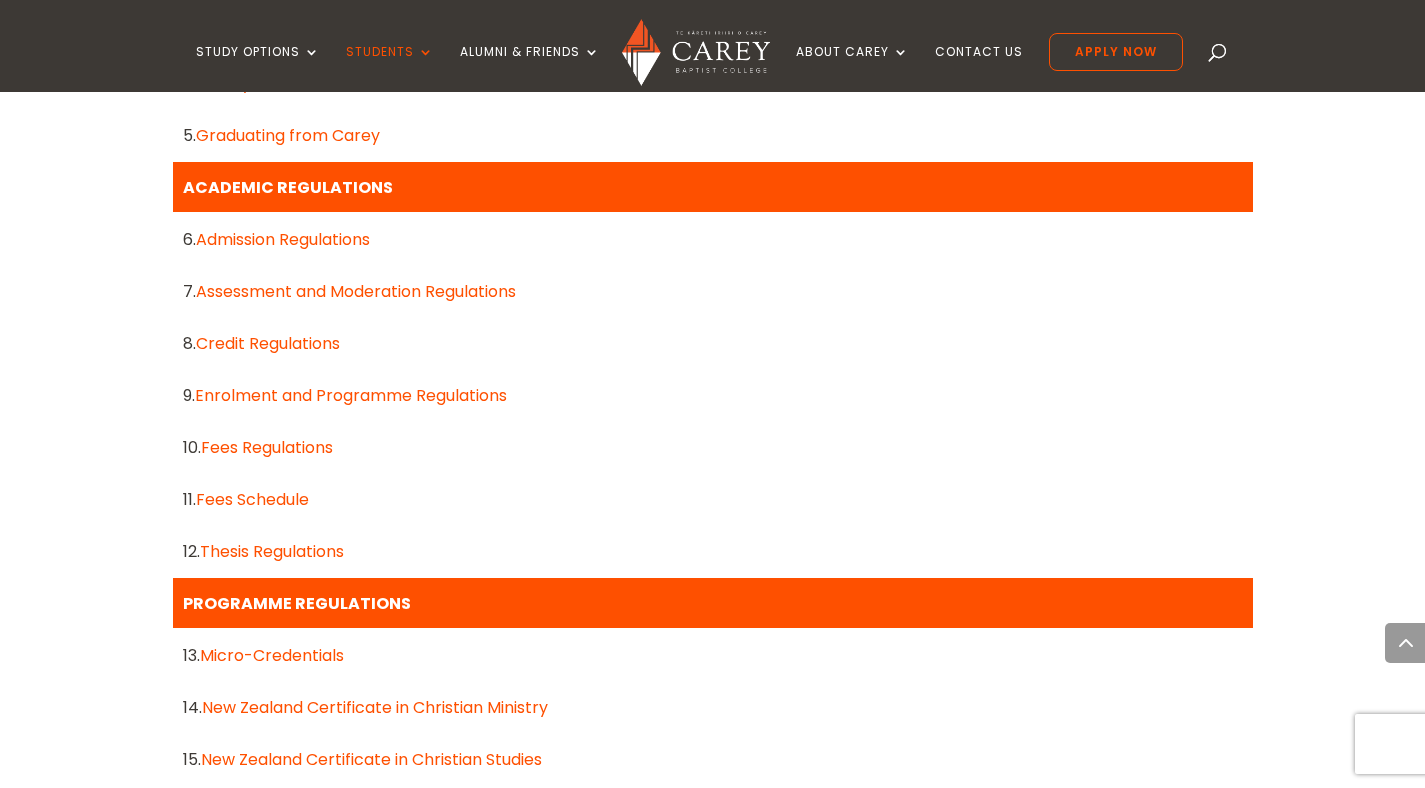 click on "Admission Regulations" at bounding box center (283, 239) 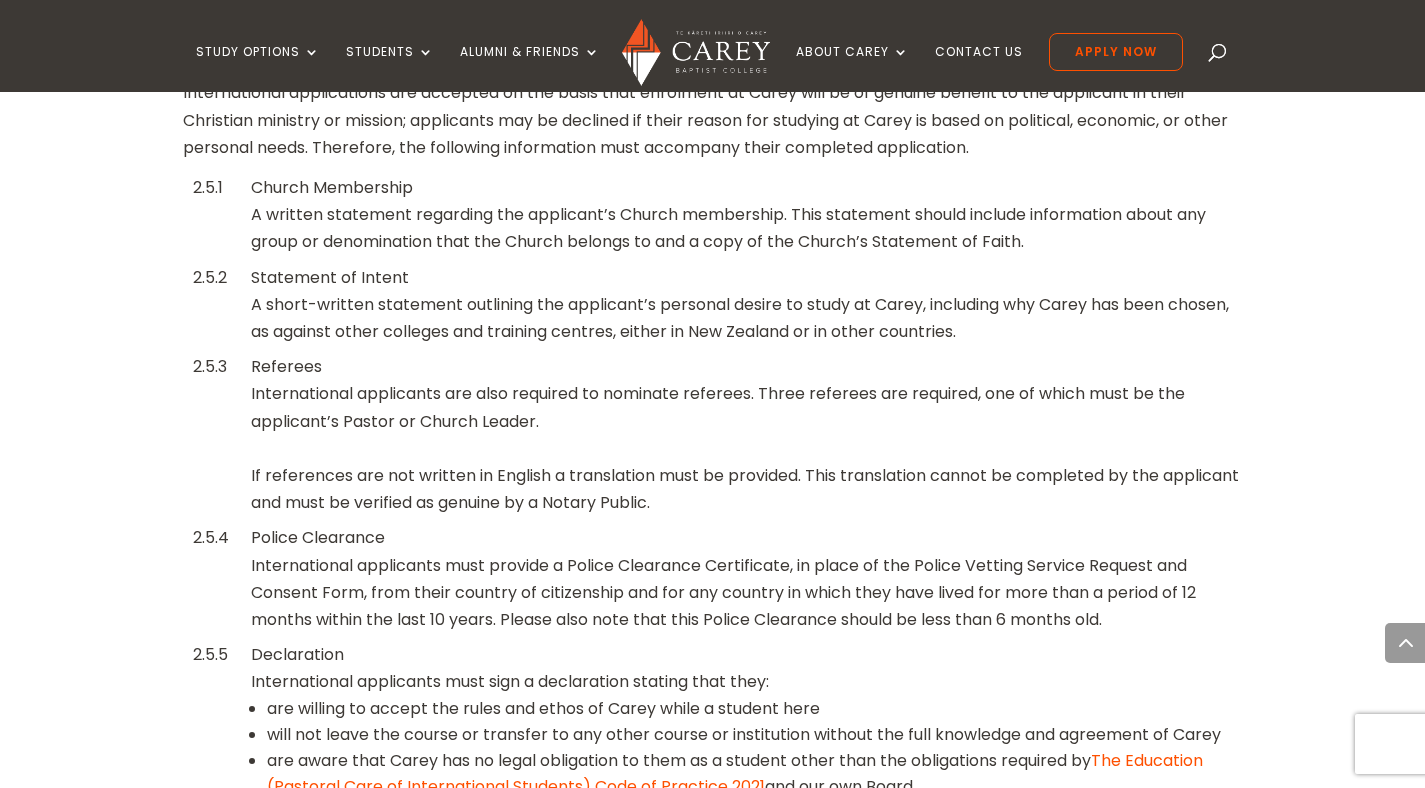 scroll, scrollTop: 2809, scrollLeft: 0, axis: vertical 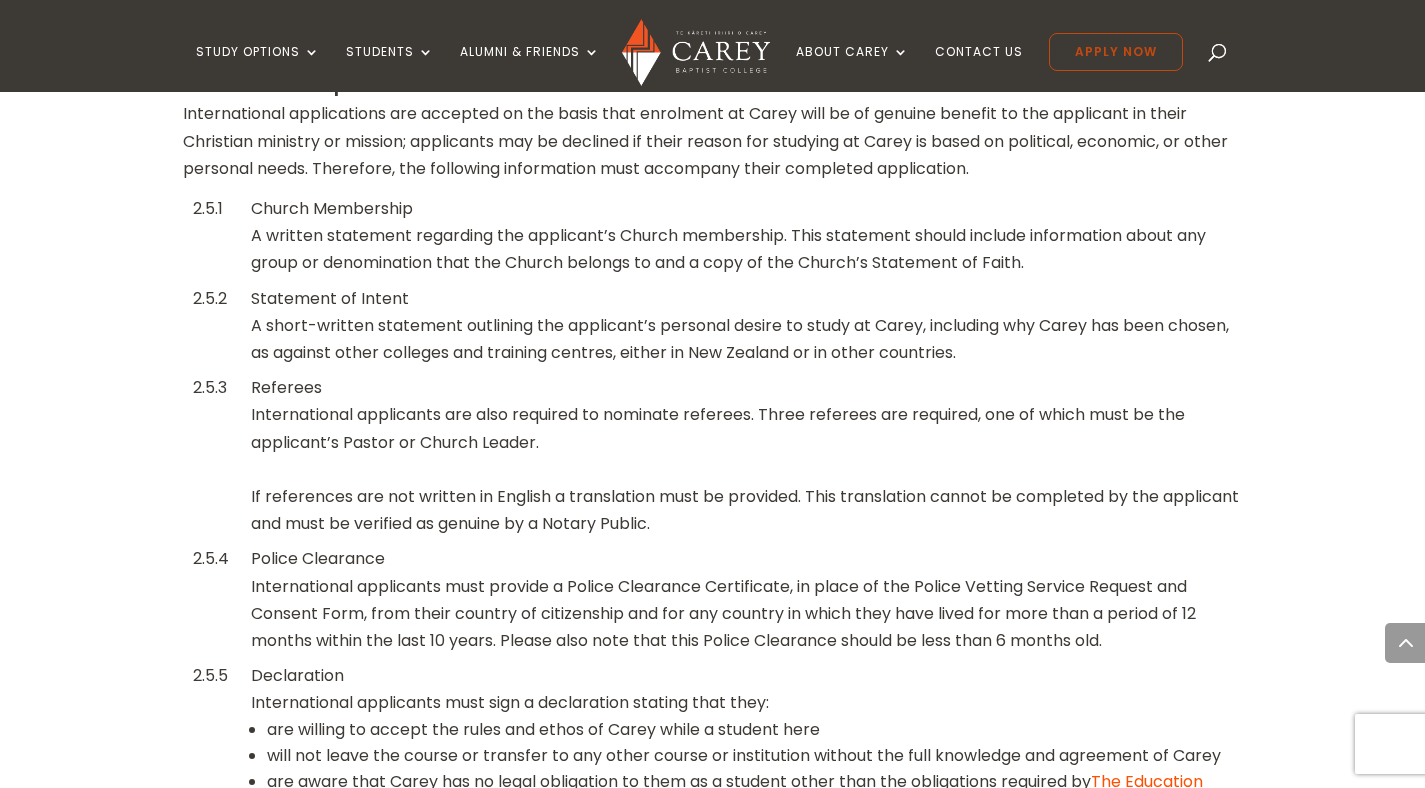 click on "Apply Now" at bounding box center [1116, 52] 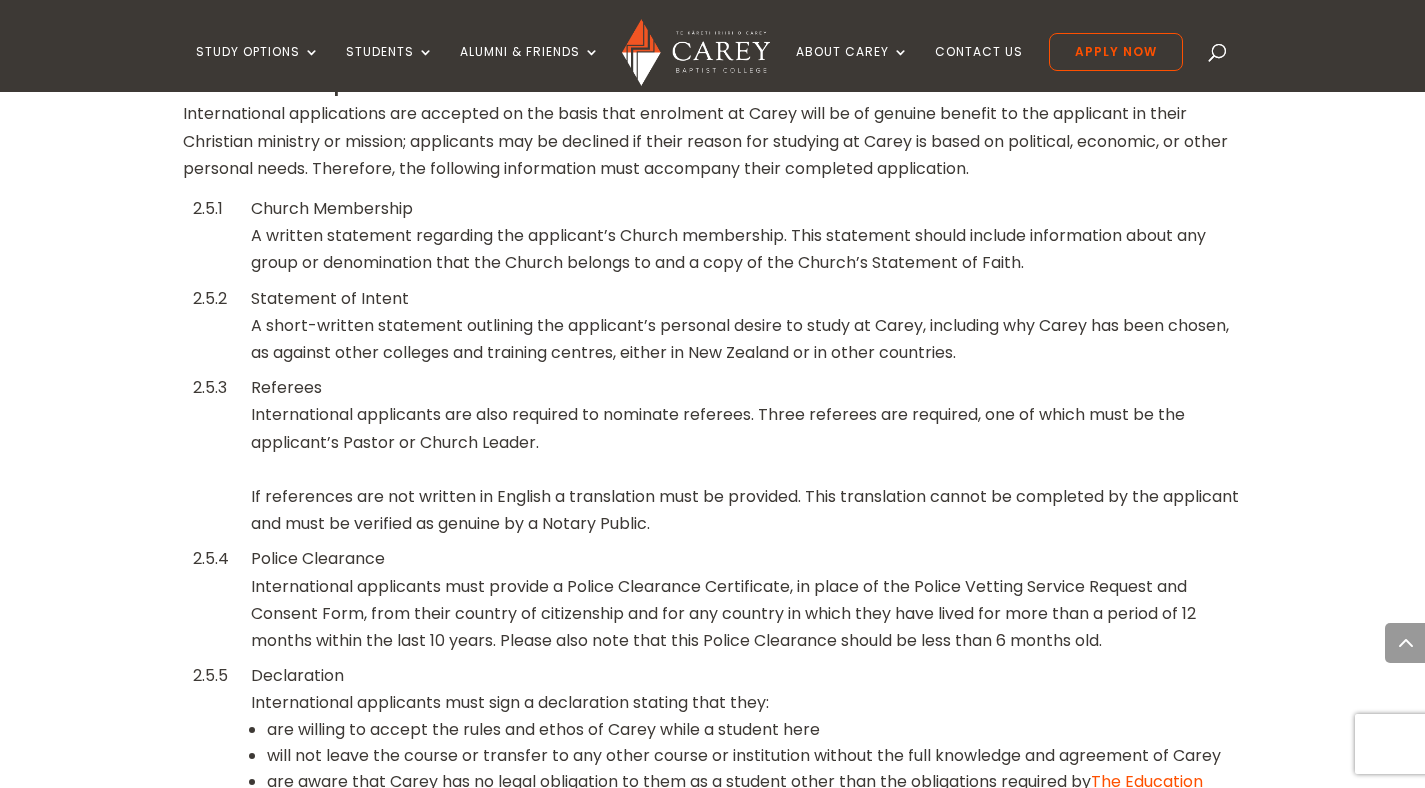 click on "Referees International applicants are also required to nominate referees. Three referees are required, one of which must be the applicant’s Pastor or Church Leader. If references are not written in English a translation must be provided. This translation cannot be completed by the applicant and must be verified as genuine by a Notary Public." at bounding box center (747, 455) 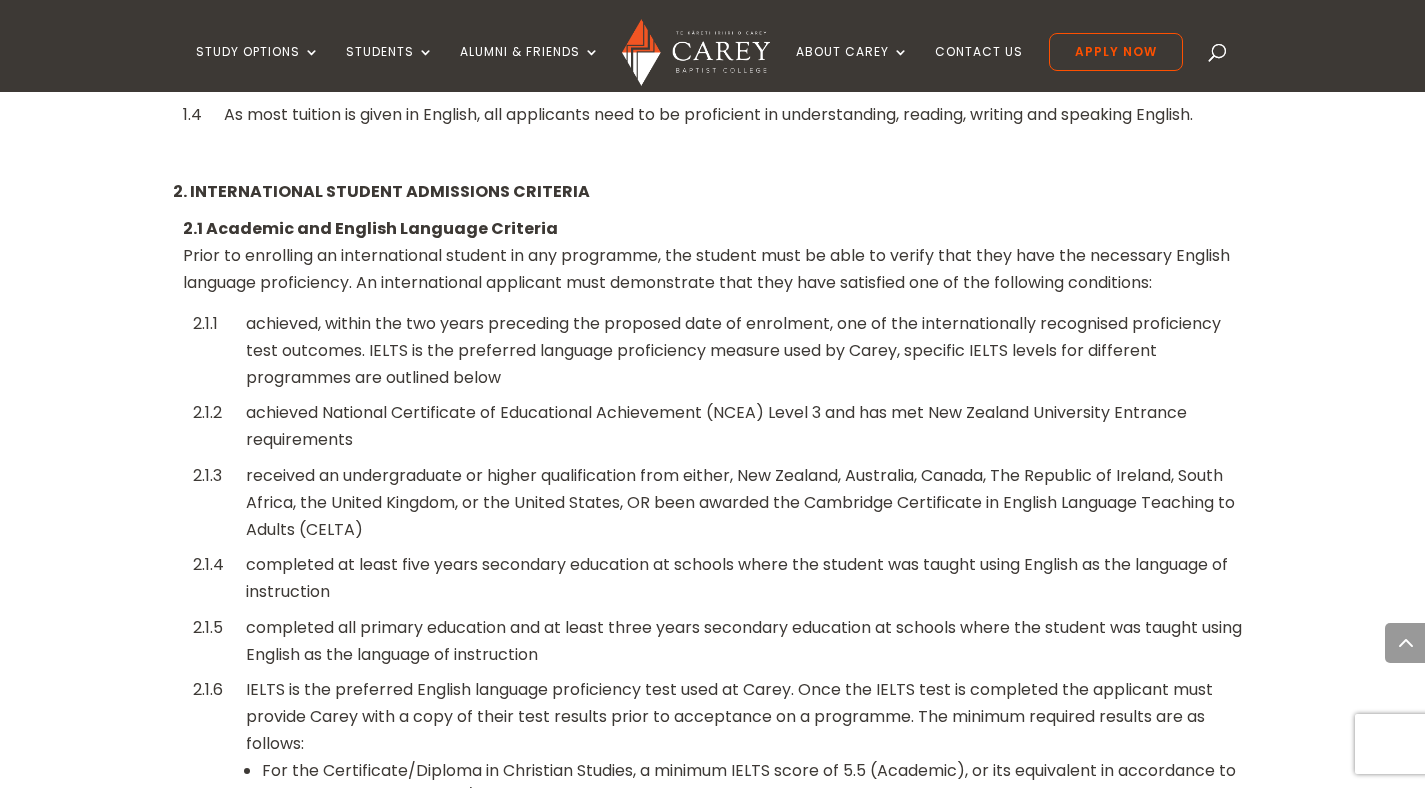 scroll, scrollTop: 1016, scrollLeft: 0, axis: vertical 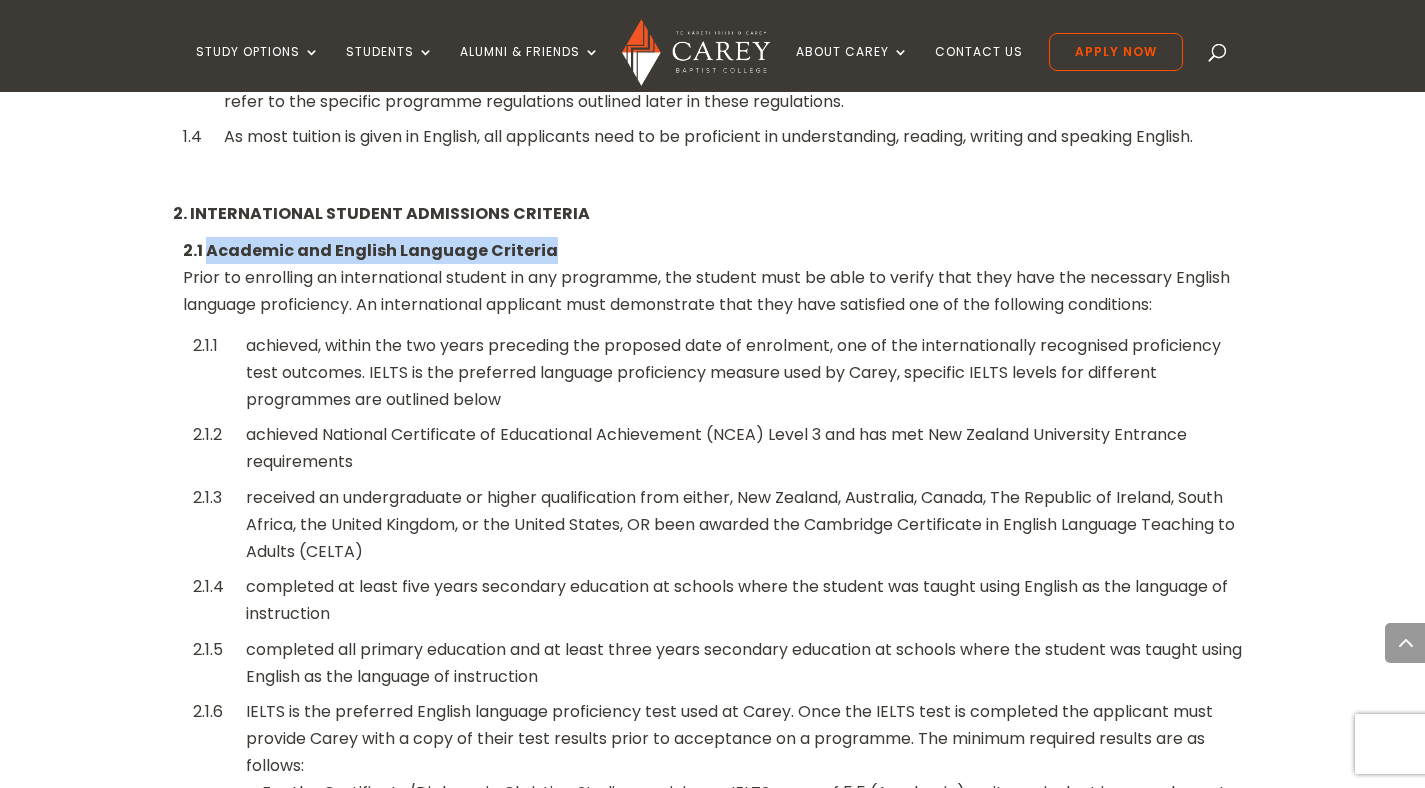 drag, startPoint x: 550, startPoint y: 245, endPoint x: 208, endPoint y: 242, distance: 342.01315 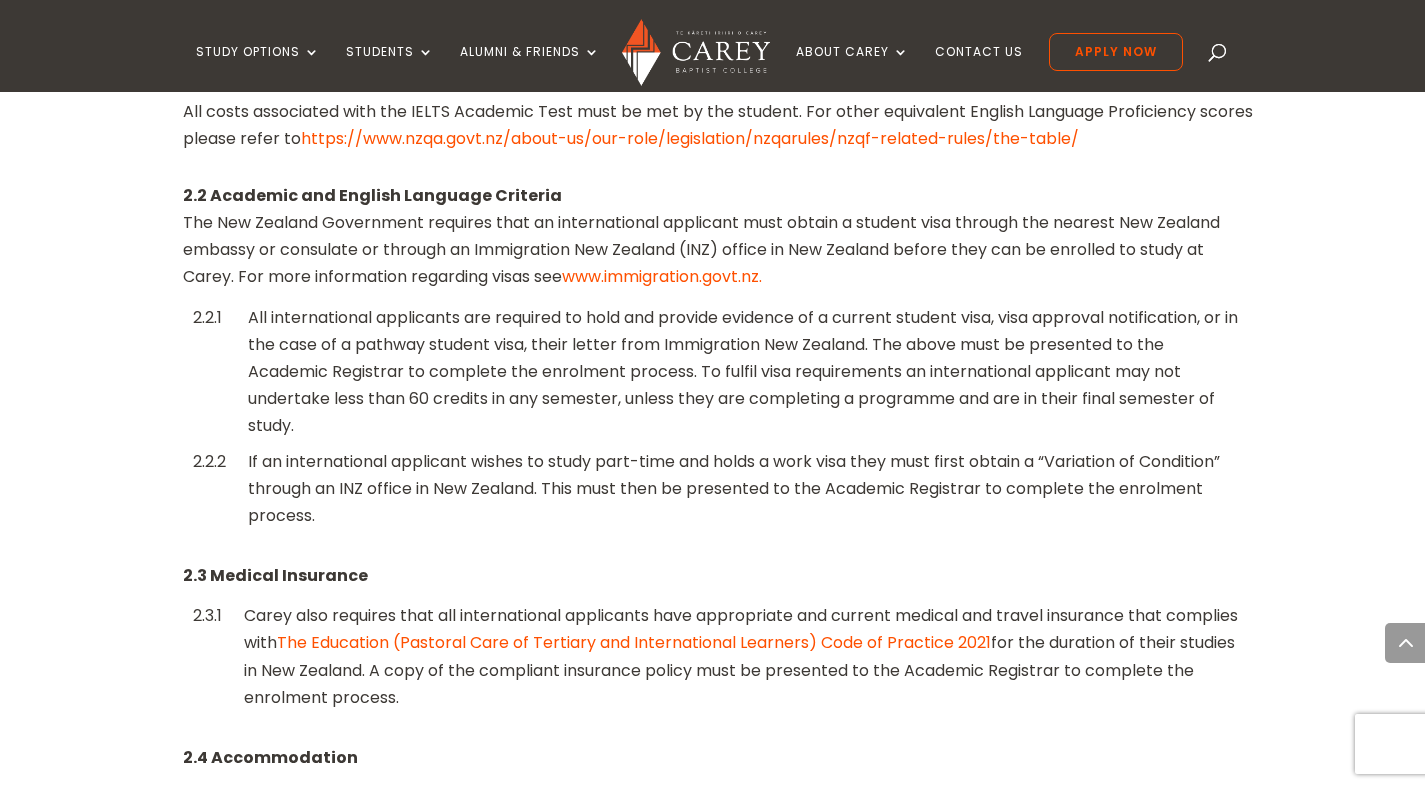 scroll, scrollTop: 2041, scrollLeft: 0, axis: vertical 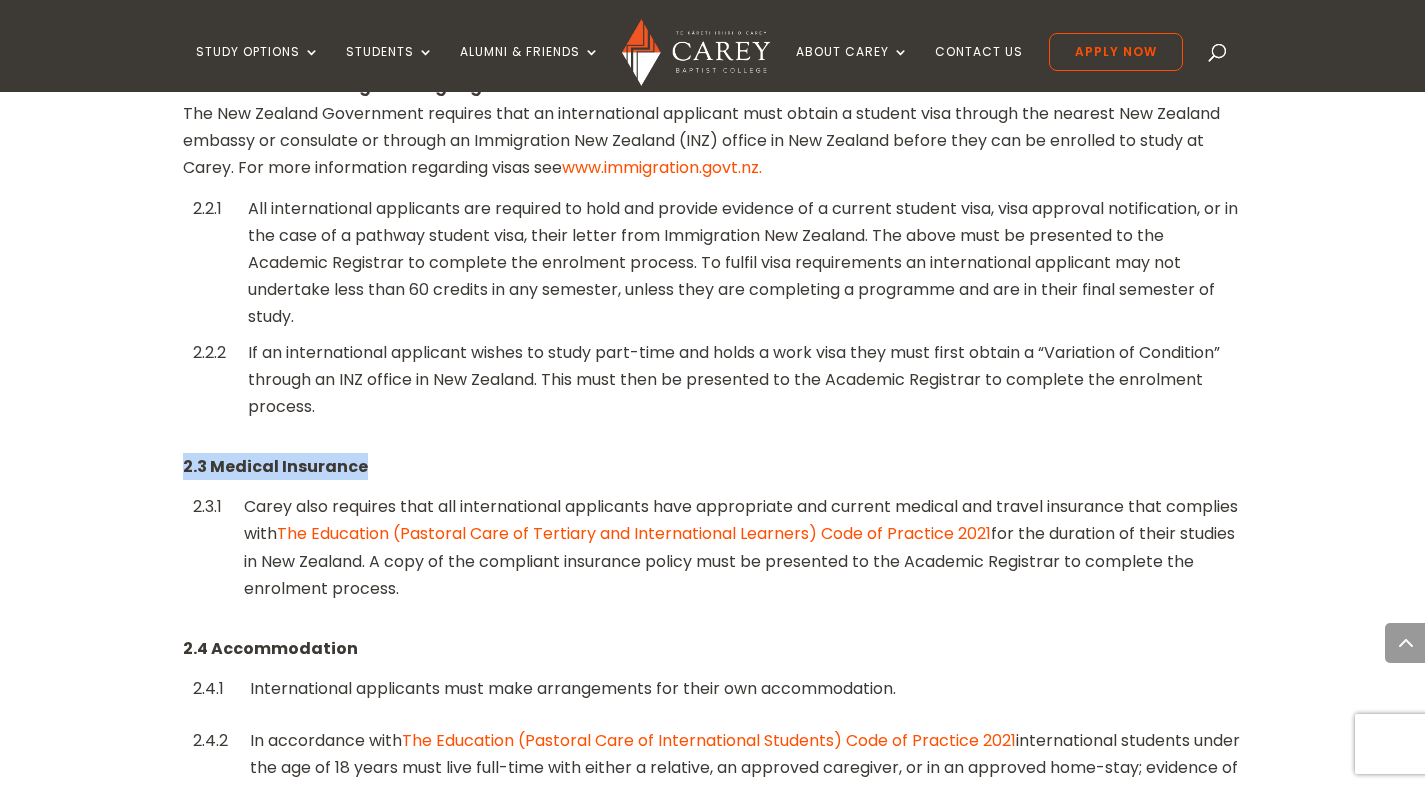 drag, startPoint x: 347, startPoint y: 471, endPoint x: 180, endPoint y: 461, distance: 167.29913 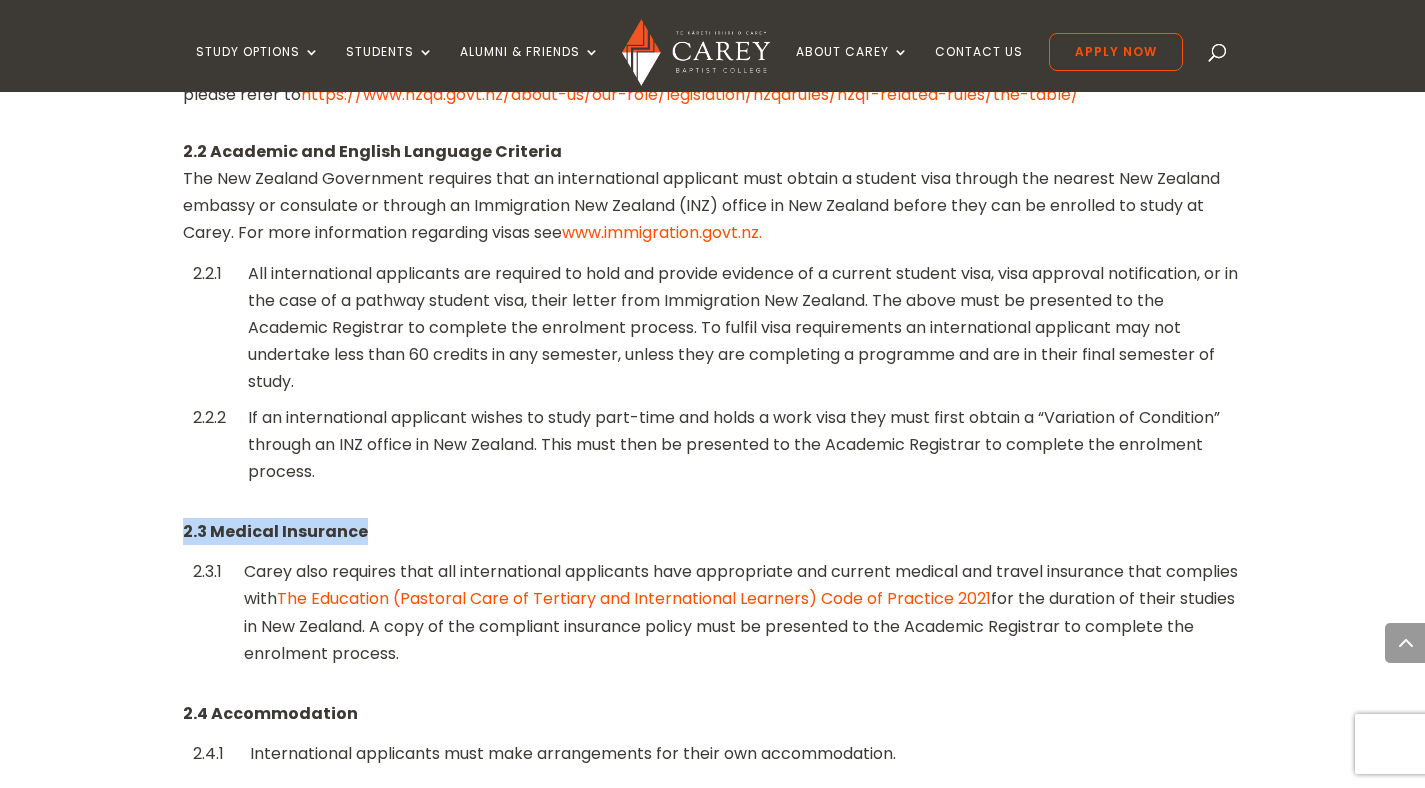 scroll, scrollTop: 1975, scrollLeft: 0, axis: vertical 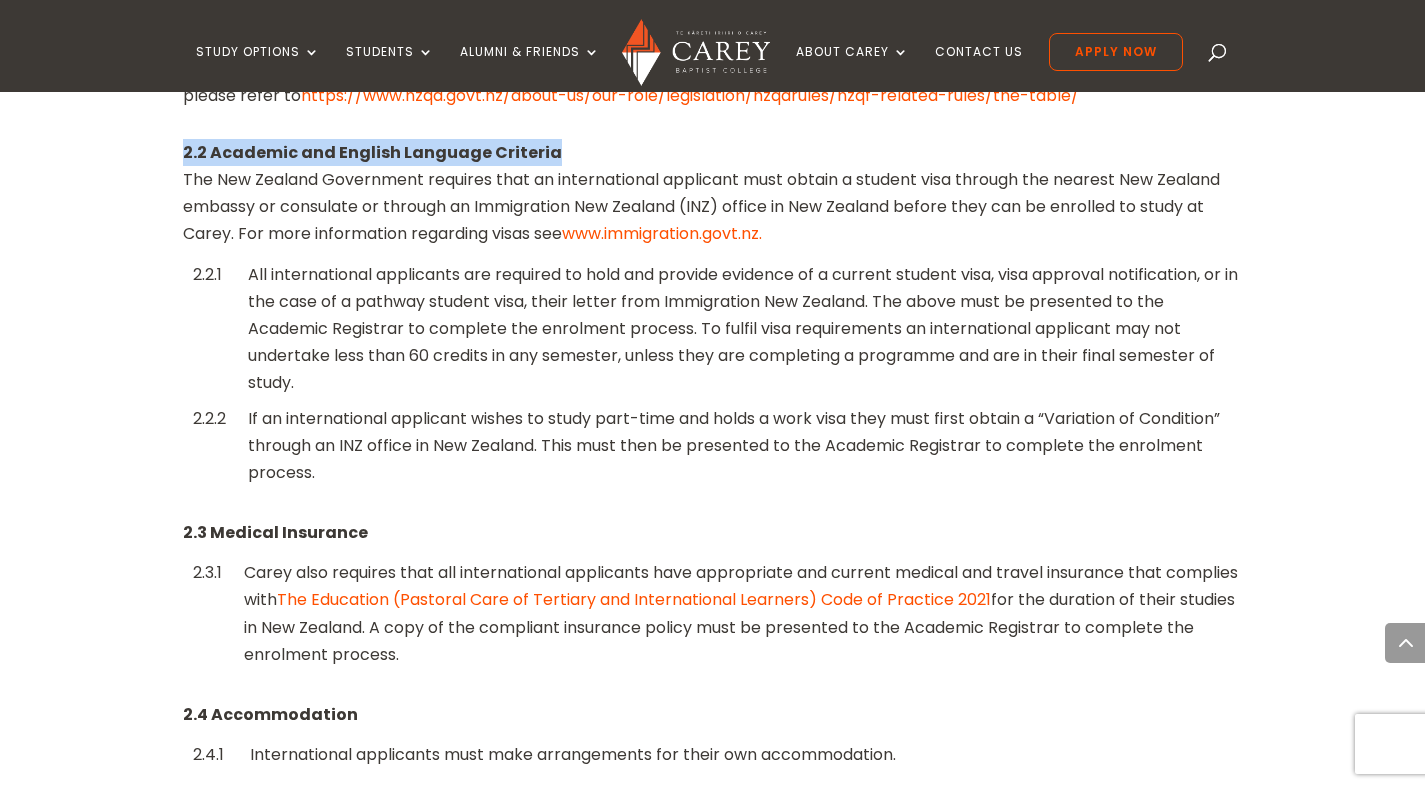 drag, startPoint x: 561, startPoint y: 144, endPoint x: 176, endPoint y: 151, distance: 385.06363 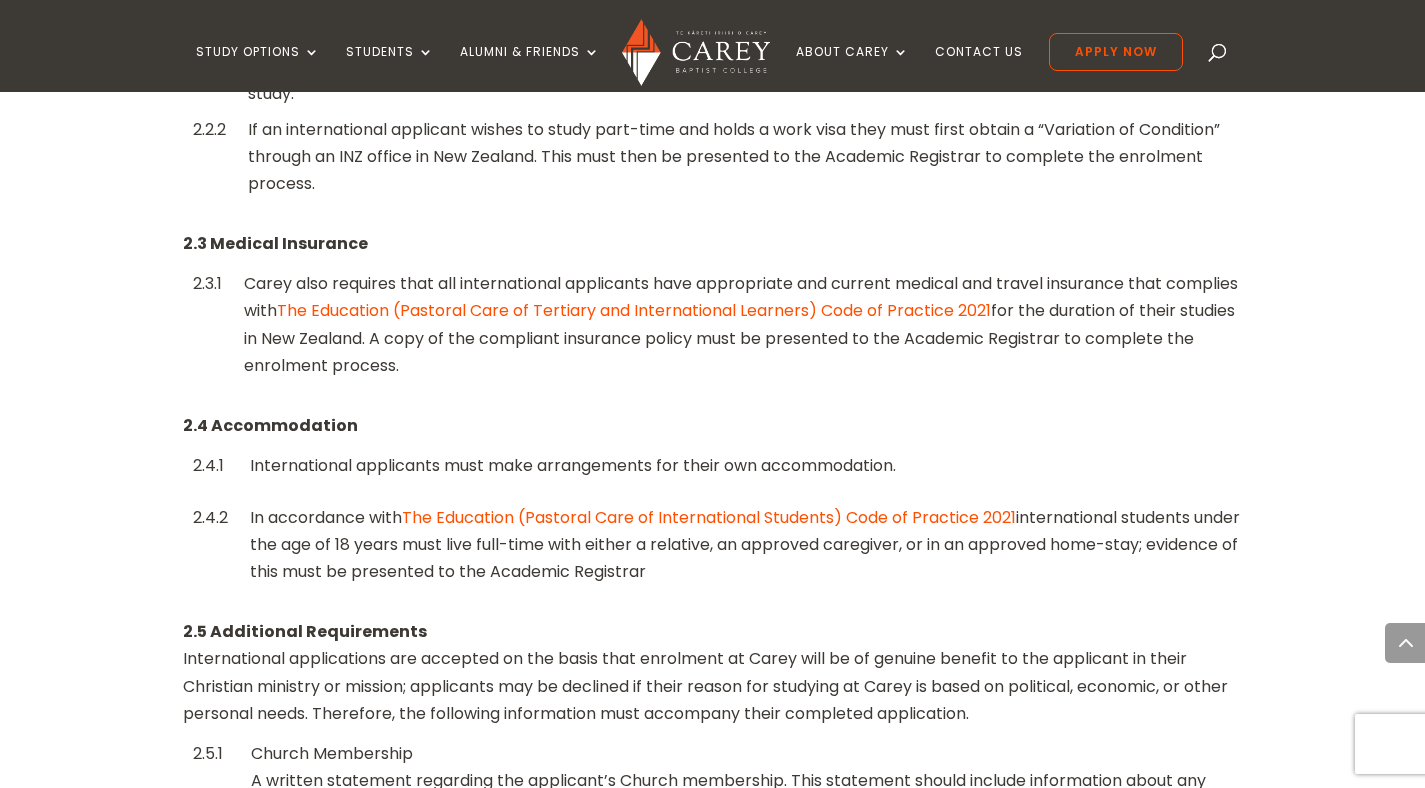 scroll, scrollTop: 2304, scrollLeft: 0, axis: vertical 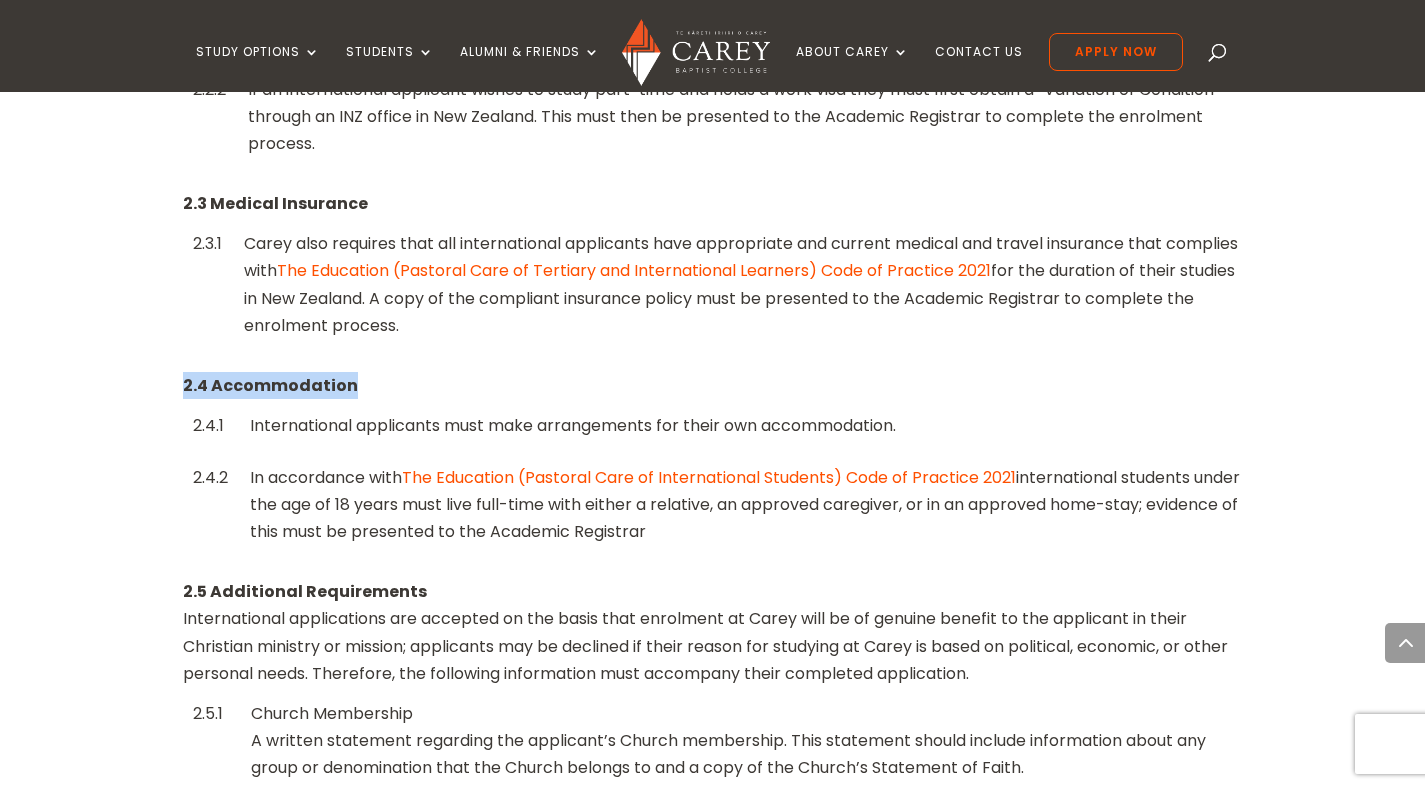 drag, startPoint x: 363, startPoint y: 379, endPoint x: 184, endPoint y: 381, distance: 179.01117 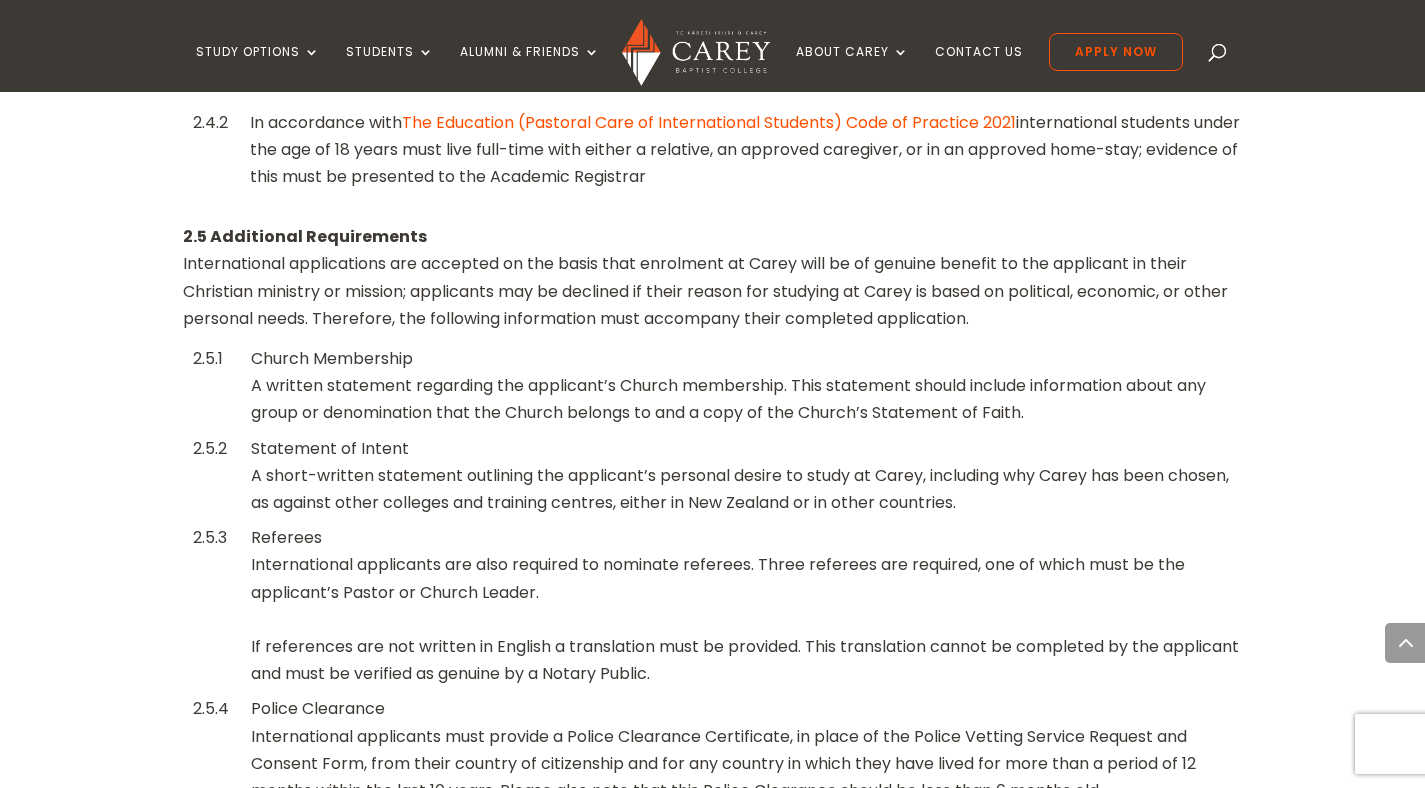scroll, scrollTop: 2640, scrollLeft: 0, axis: vertical 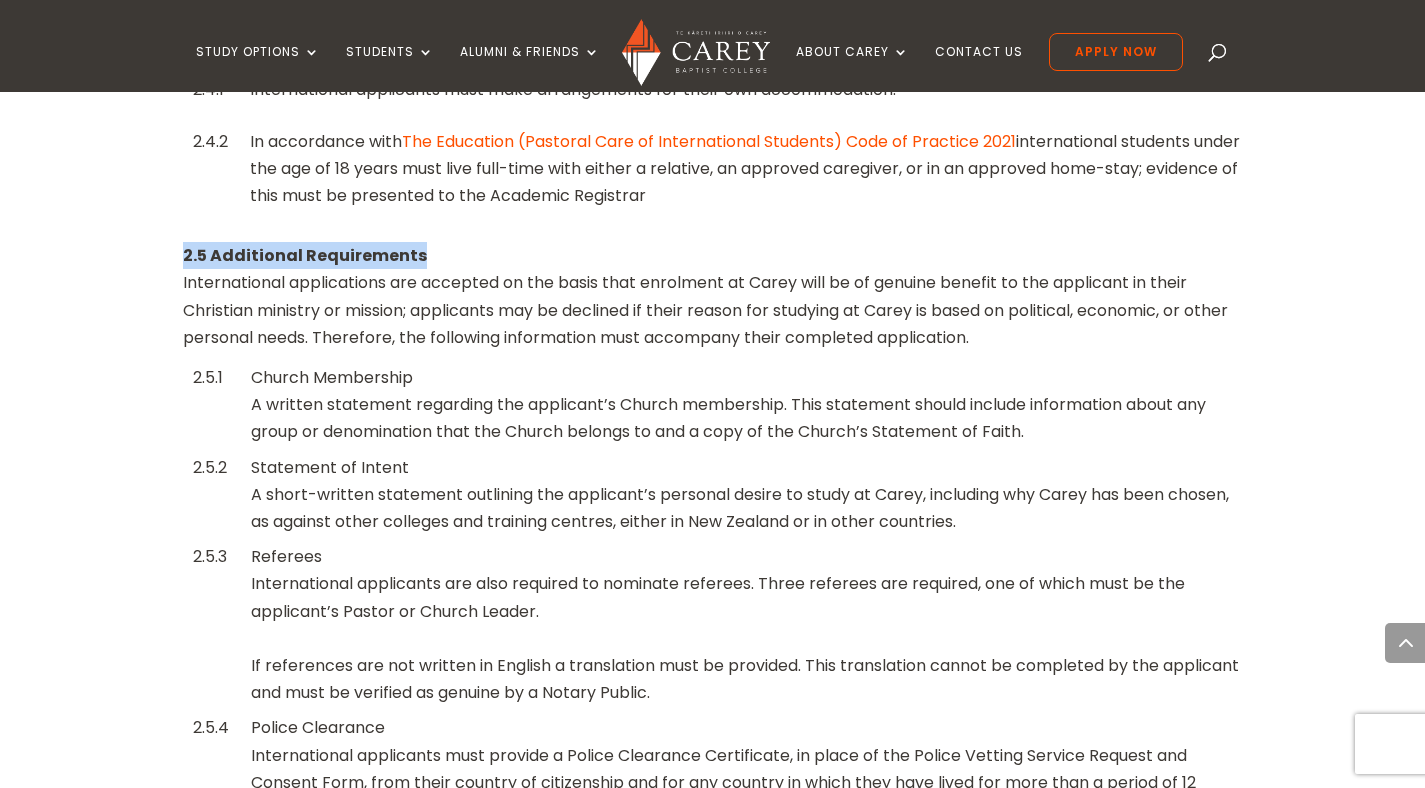 drag, startPoint x: 423, startPoint y: 251, endPoint x: 181, endPoint y: 252, distance: 242.00206 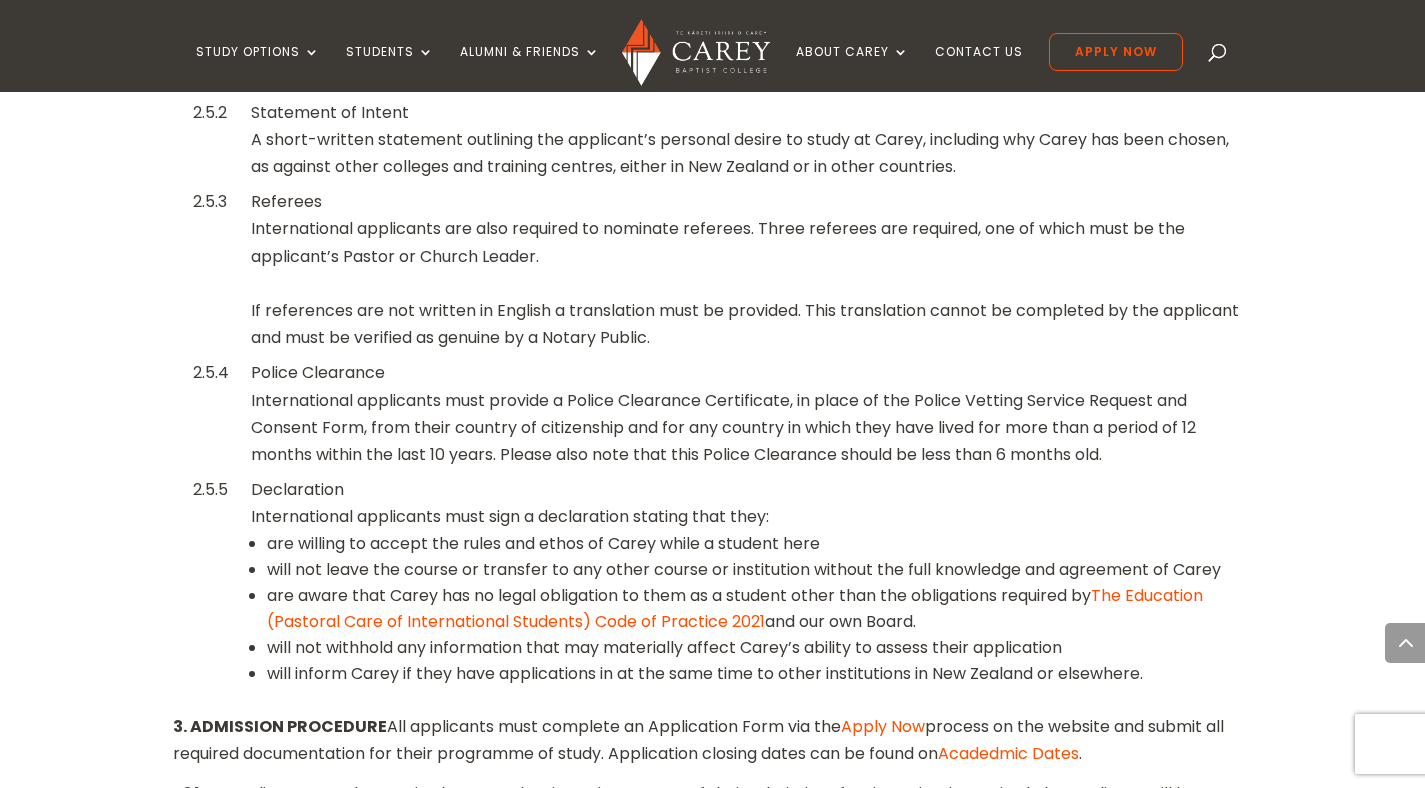 scroll, scrollTop: 2721, scrollLeft: 0, axis: vertical 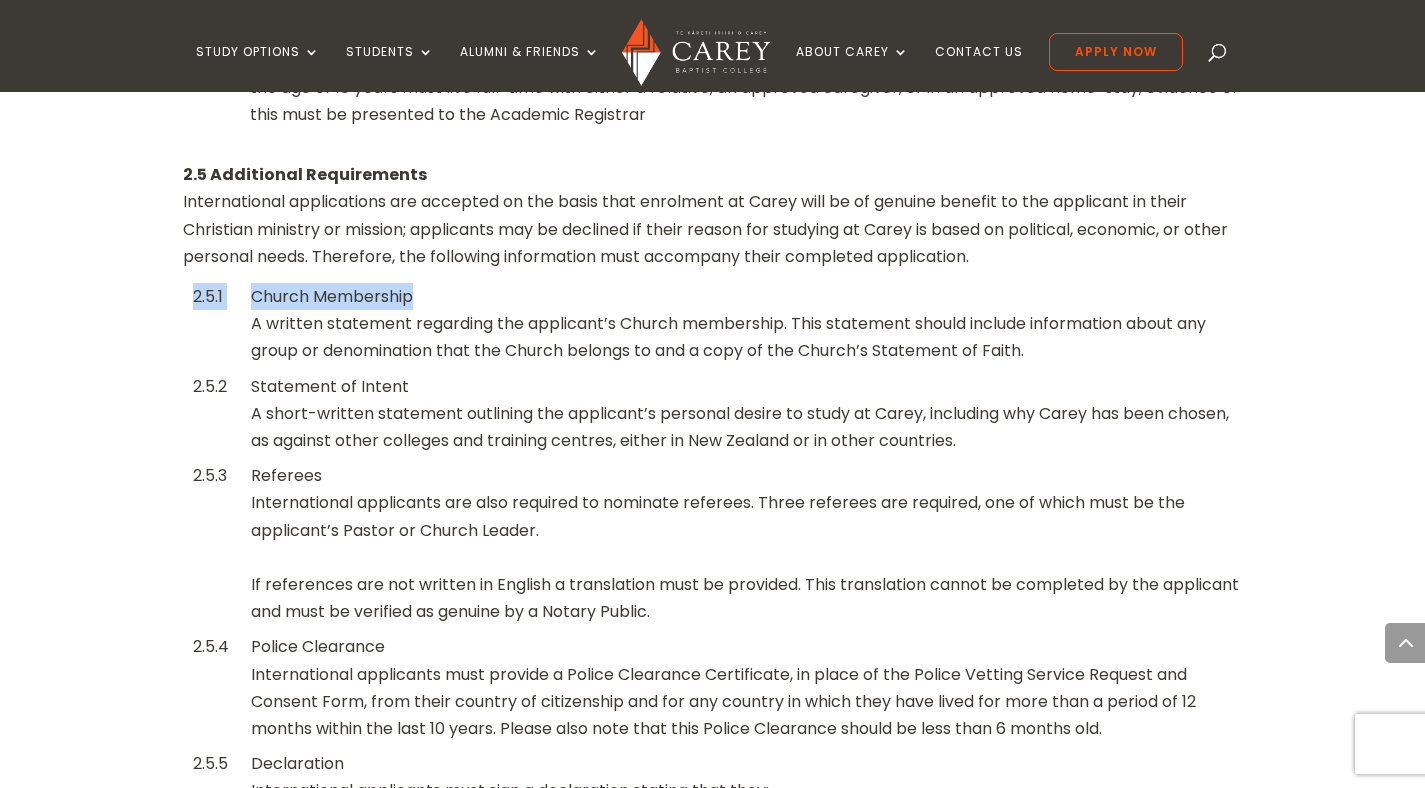 drag, startPoint x: 422, startPoint y: 297, endPoint x: 186, endPoint y: 307, distance: 236.21178 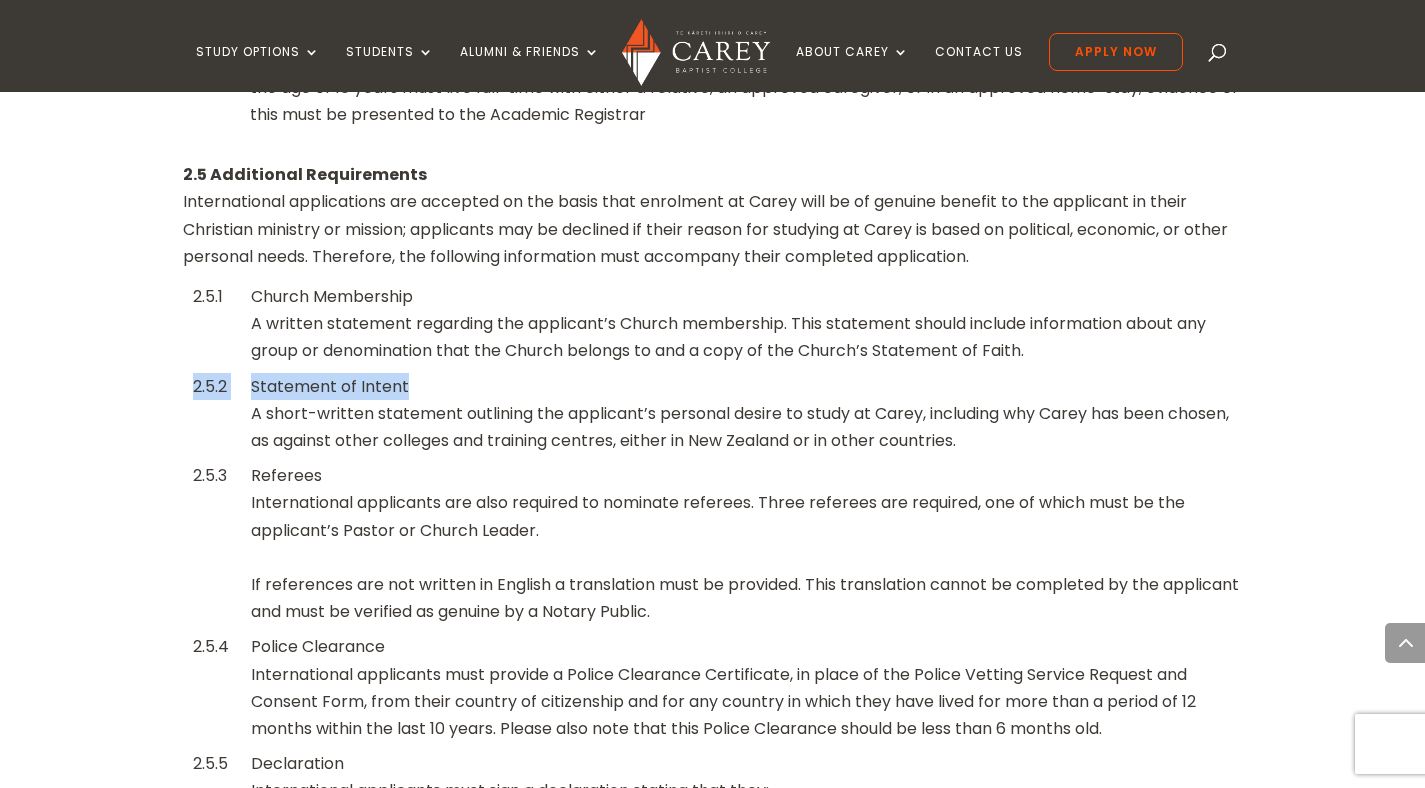 drag, startPoint x: 418, startPoint y: 382, endPoint x: 179, endPoint y: 380, distance: 239.00836 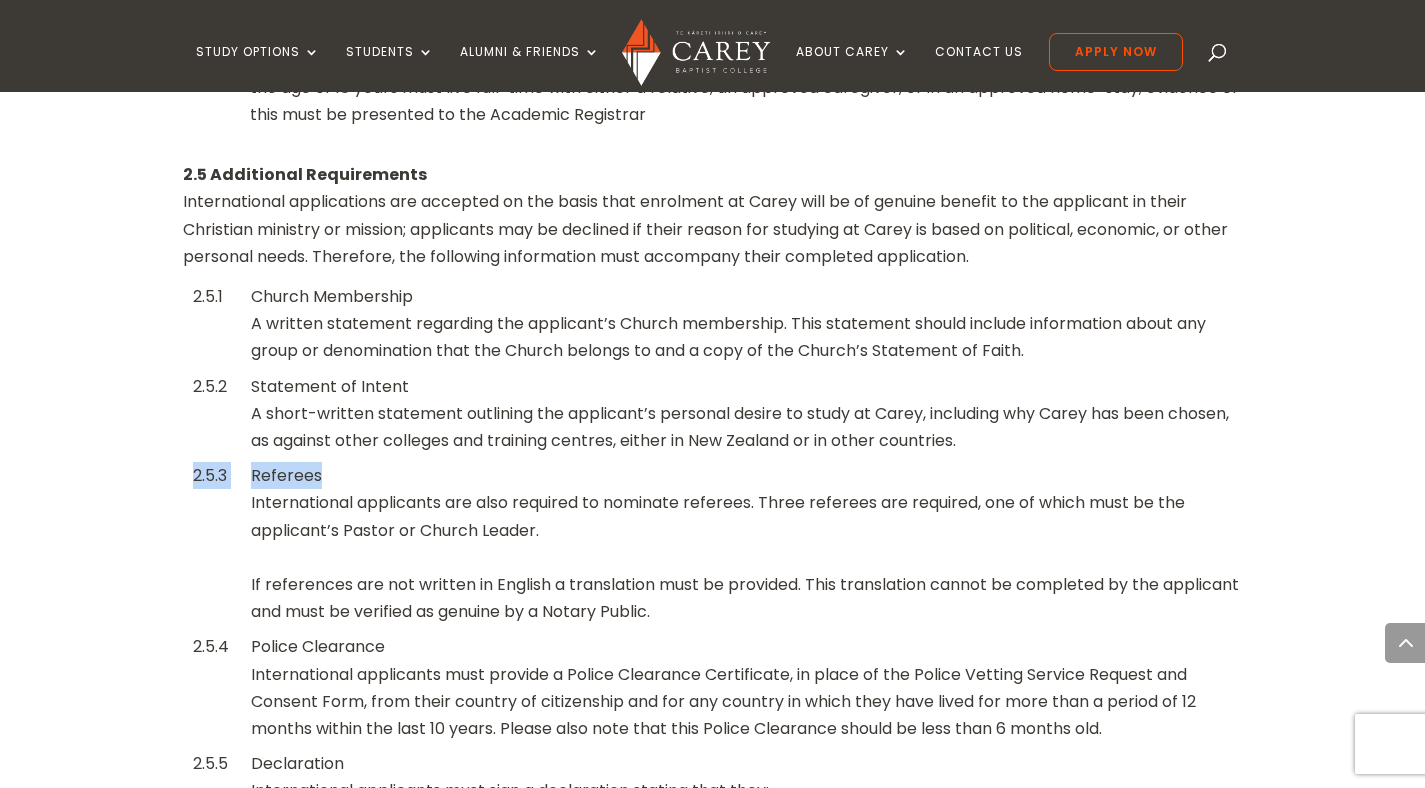 drag, startPoint x: 324, startPoint y: 478, endPoint x: 180, endPoint y: 477, distance: 144.00348 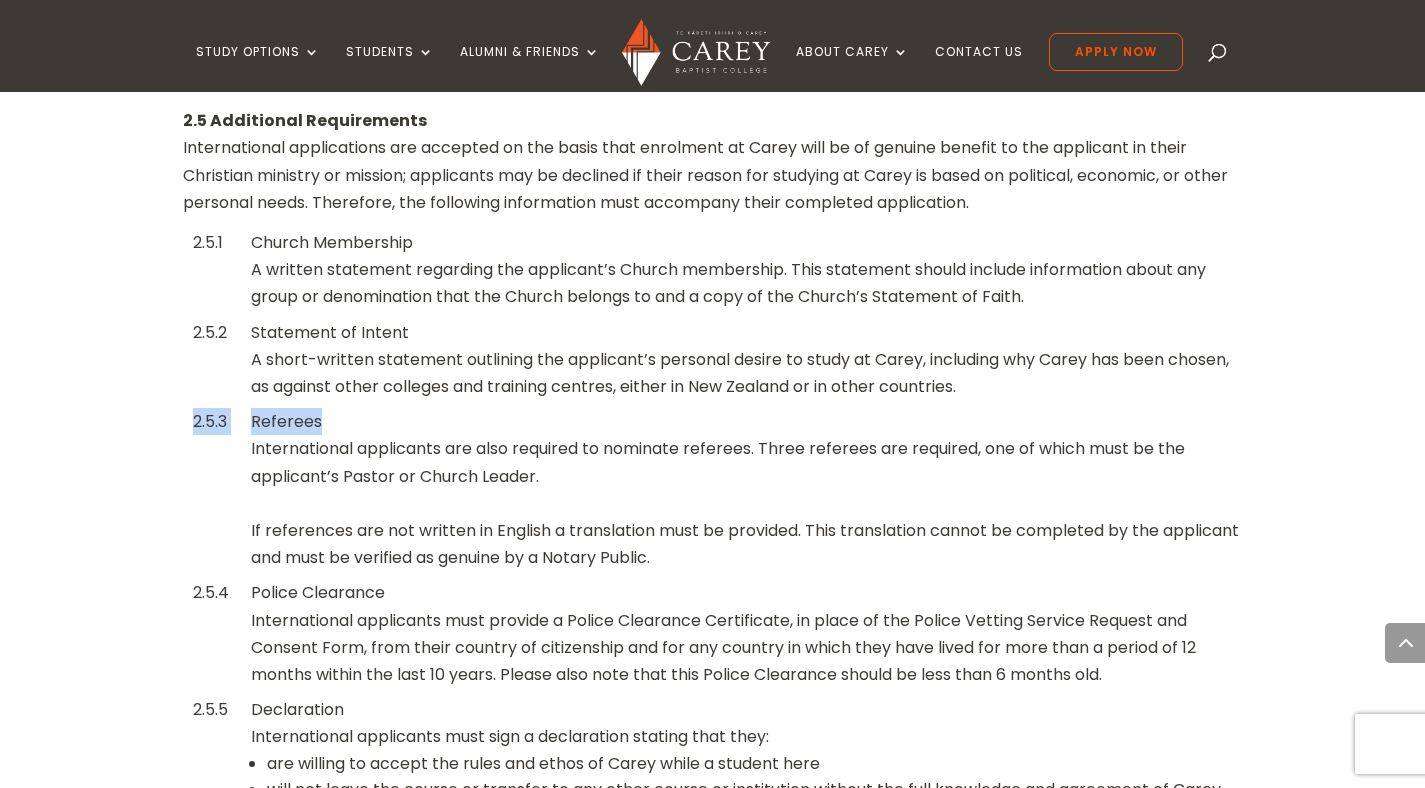 scroll, scrollTop: 2886, scrollLeft: 0, axis: vertical 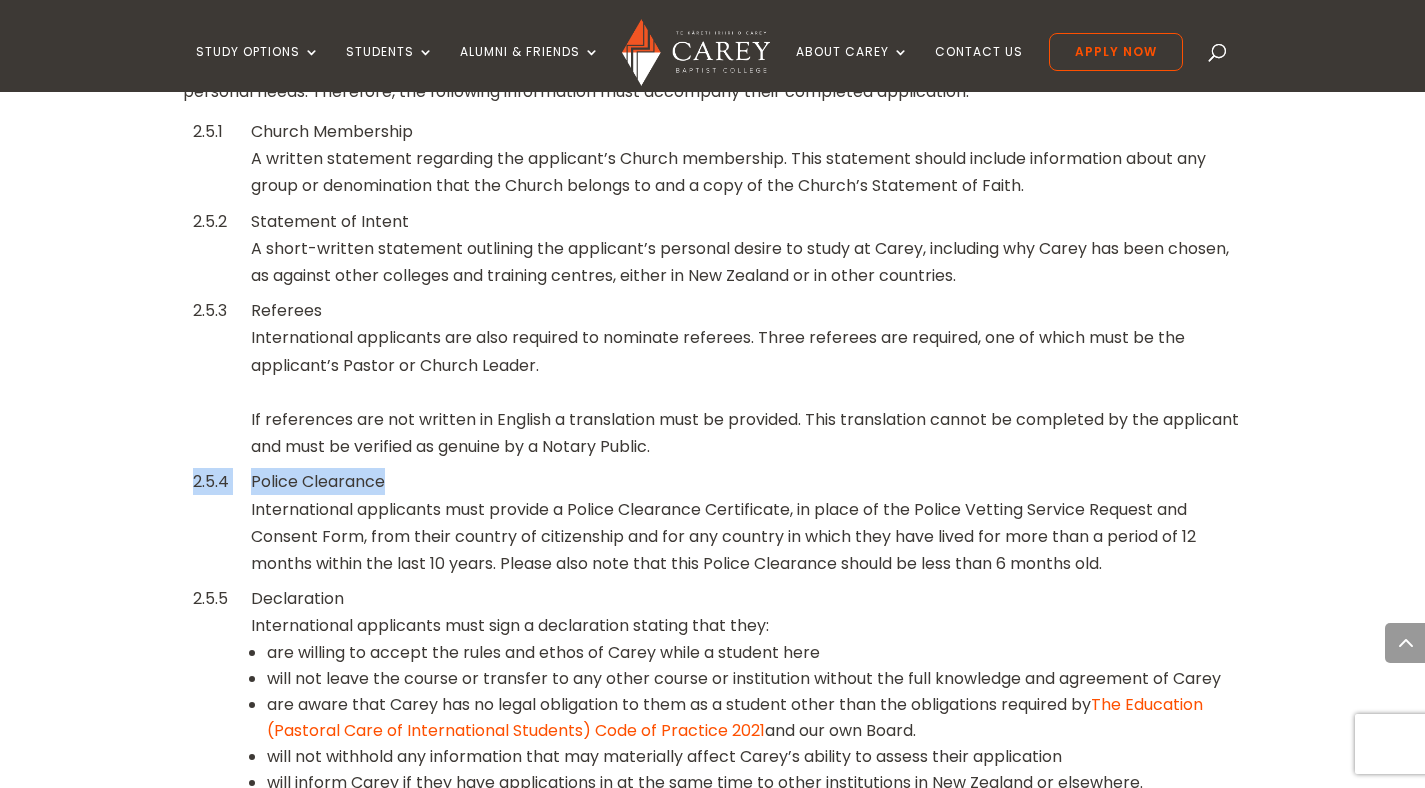 drag, startPoint x: 395, startPoint y: 482, endPoint x: 172, endPoint y: 481, distance: 223.00224 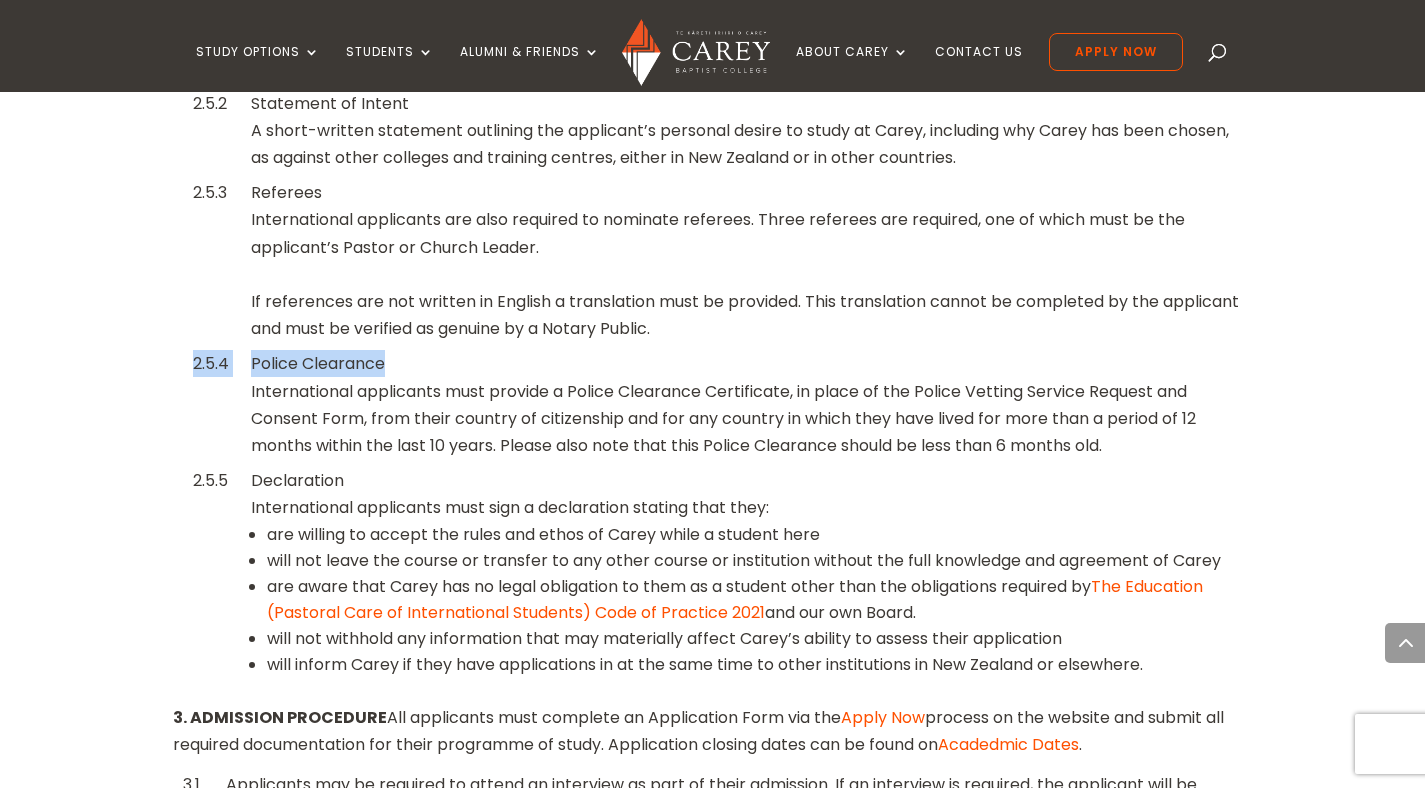 scroll, scrollTop: 3293, scrollLeft: 0, axis: vertical 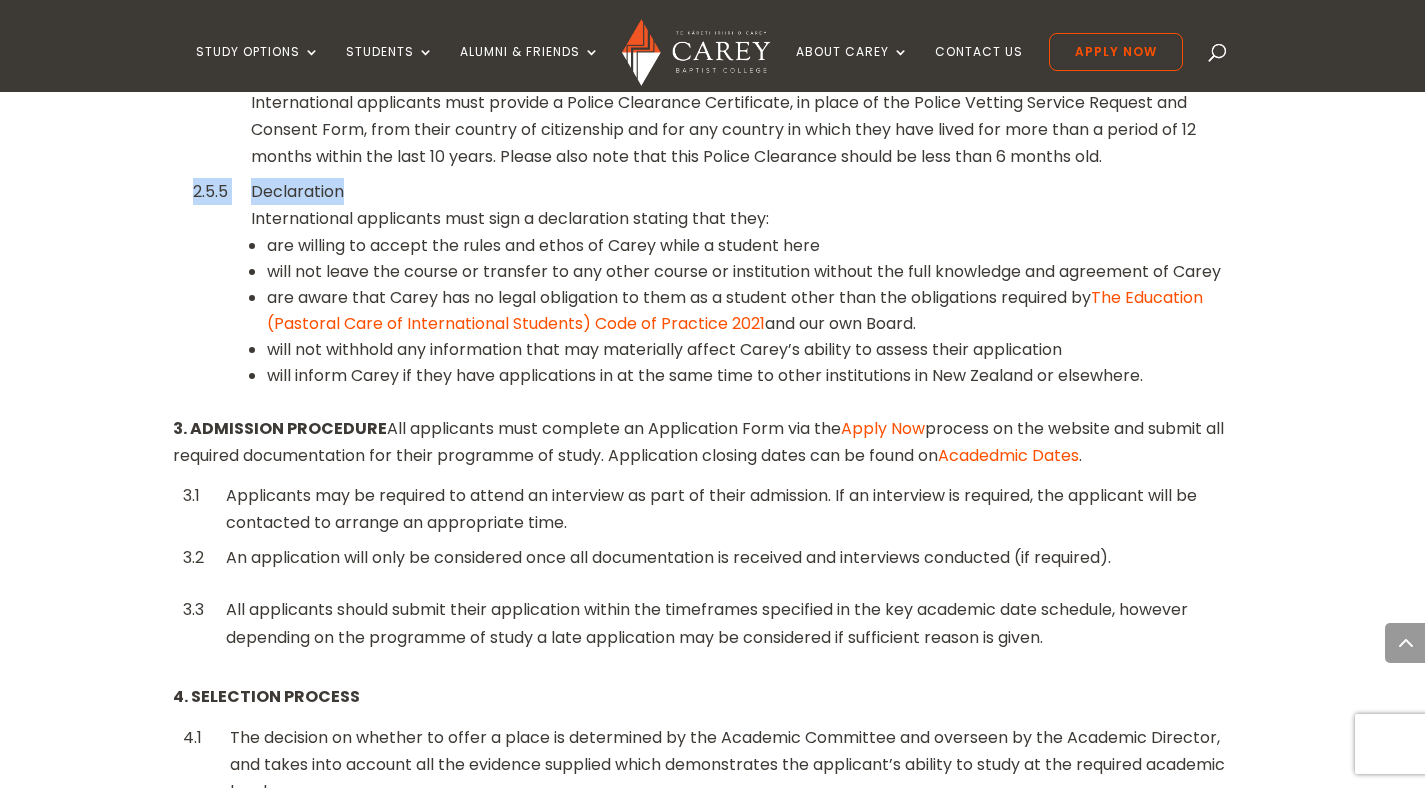 drag, startPoint x: 346, startPoint y: 193, endPoint x: 180, endPoint y: 196, distance: 166.0271 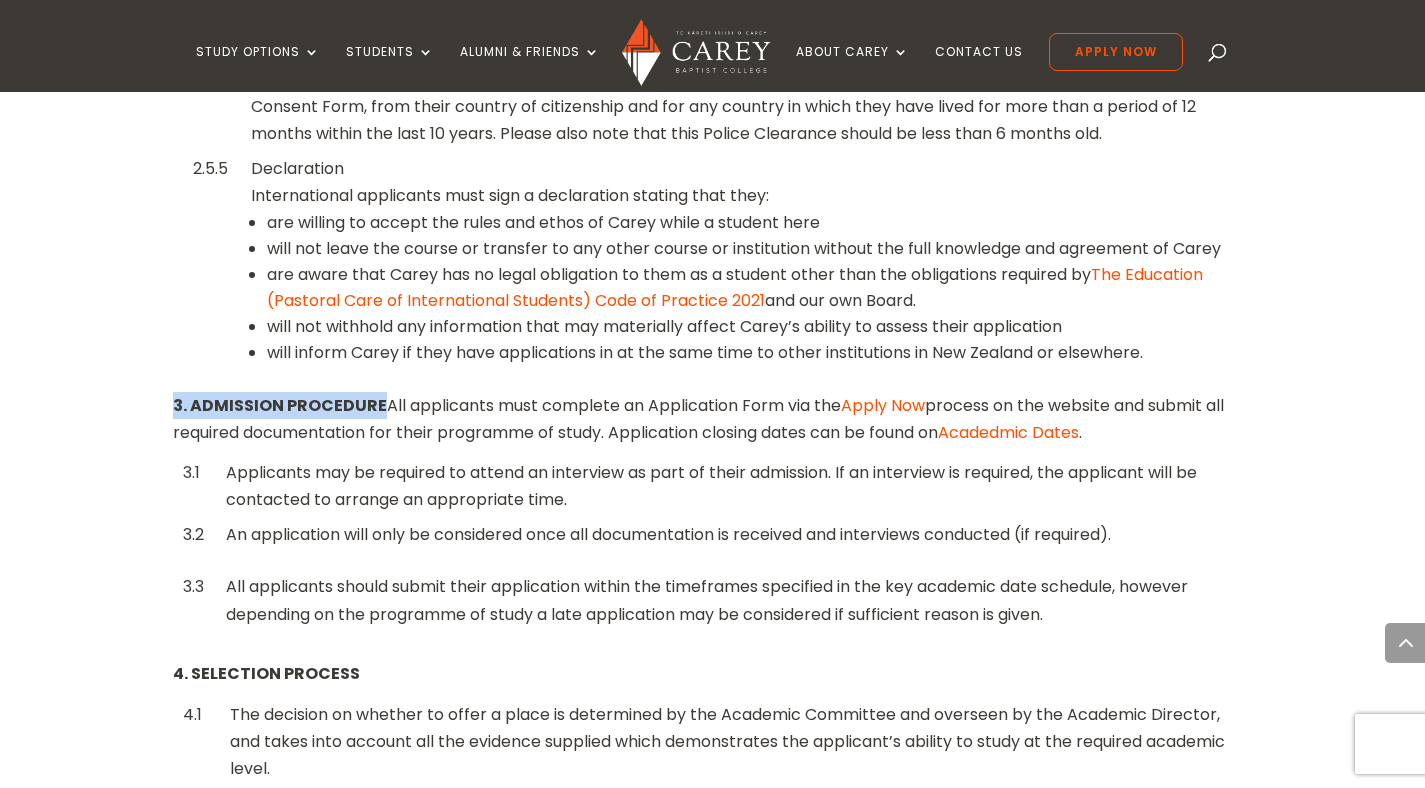 drag, startPoint x: 381, startPoint y: 401, endPoint x: 115, endPoint y: 406, distance: 266.047 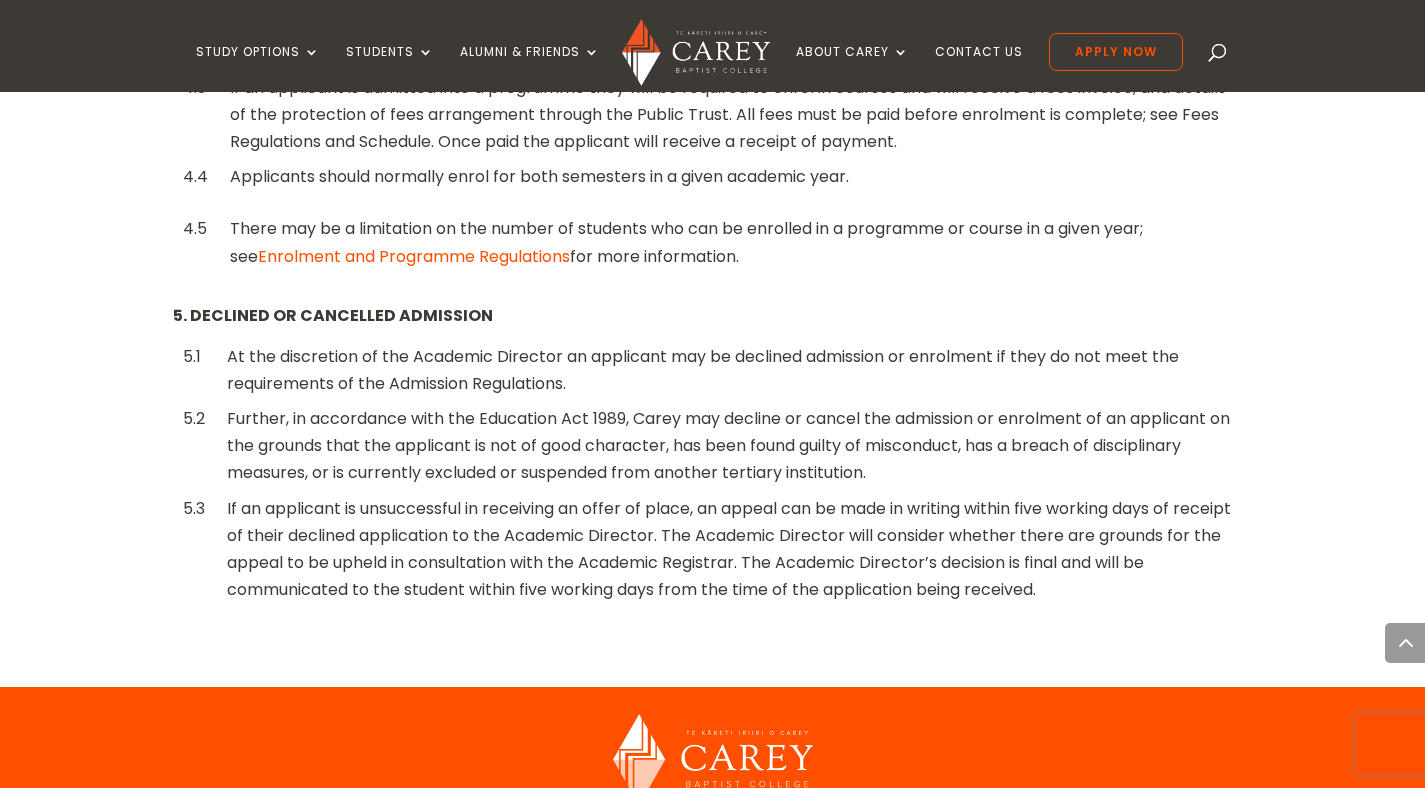scroll, scrollTop: 3961, scrollLeft: 0, axis: vertical 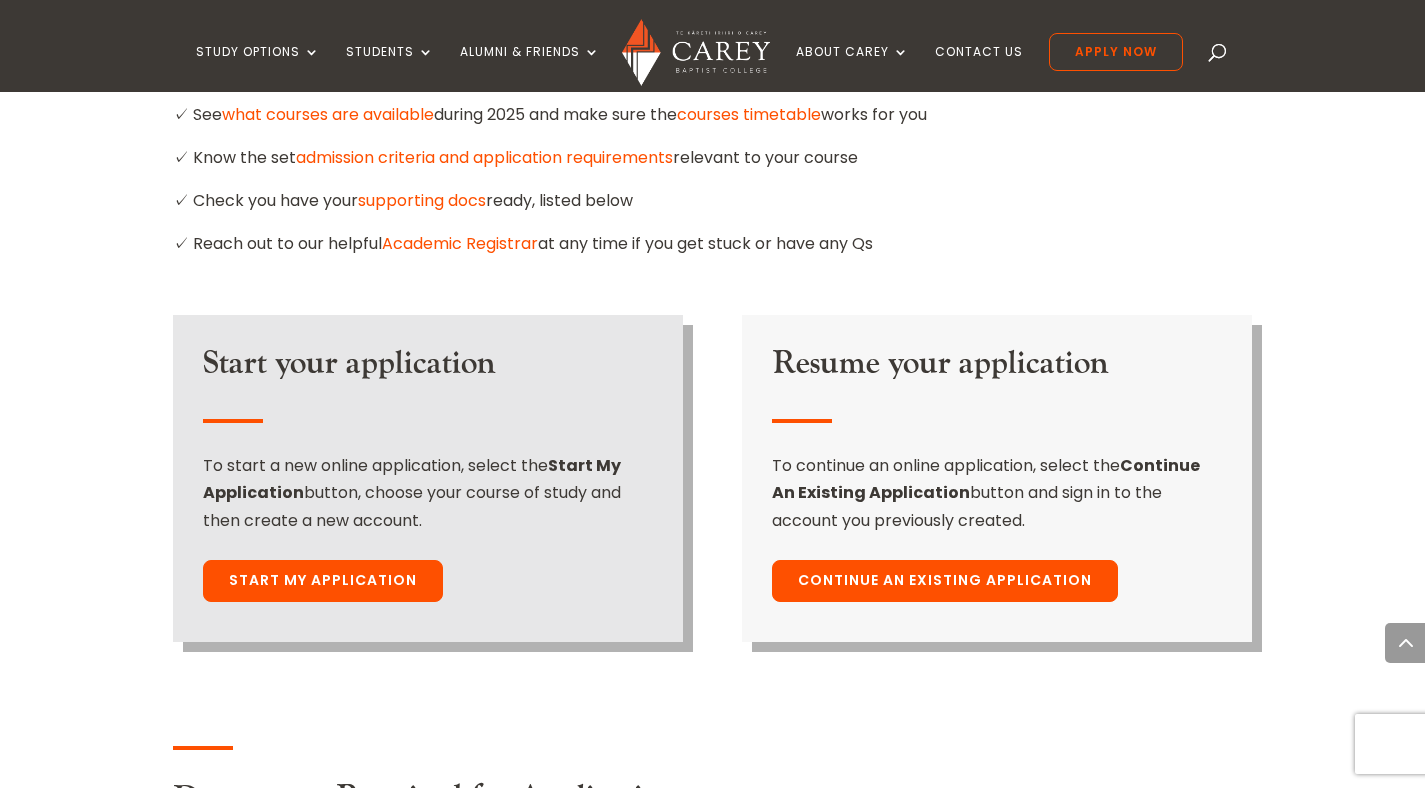 click on "Continue An Existing Application" at bounding box center [945, 581] 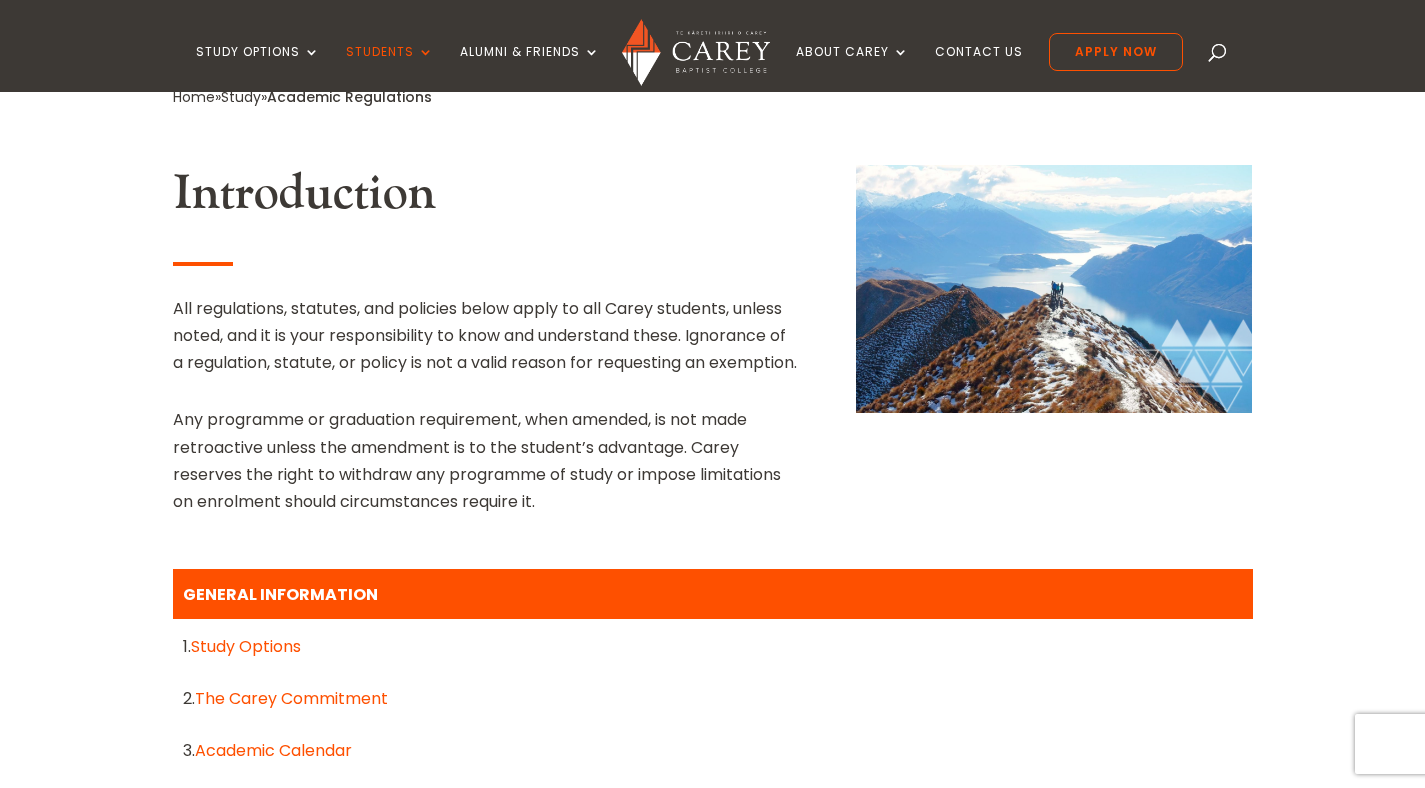 scroll, scrollTop: 638, scrollLeft: 0, axis: vertical 